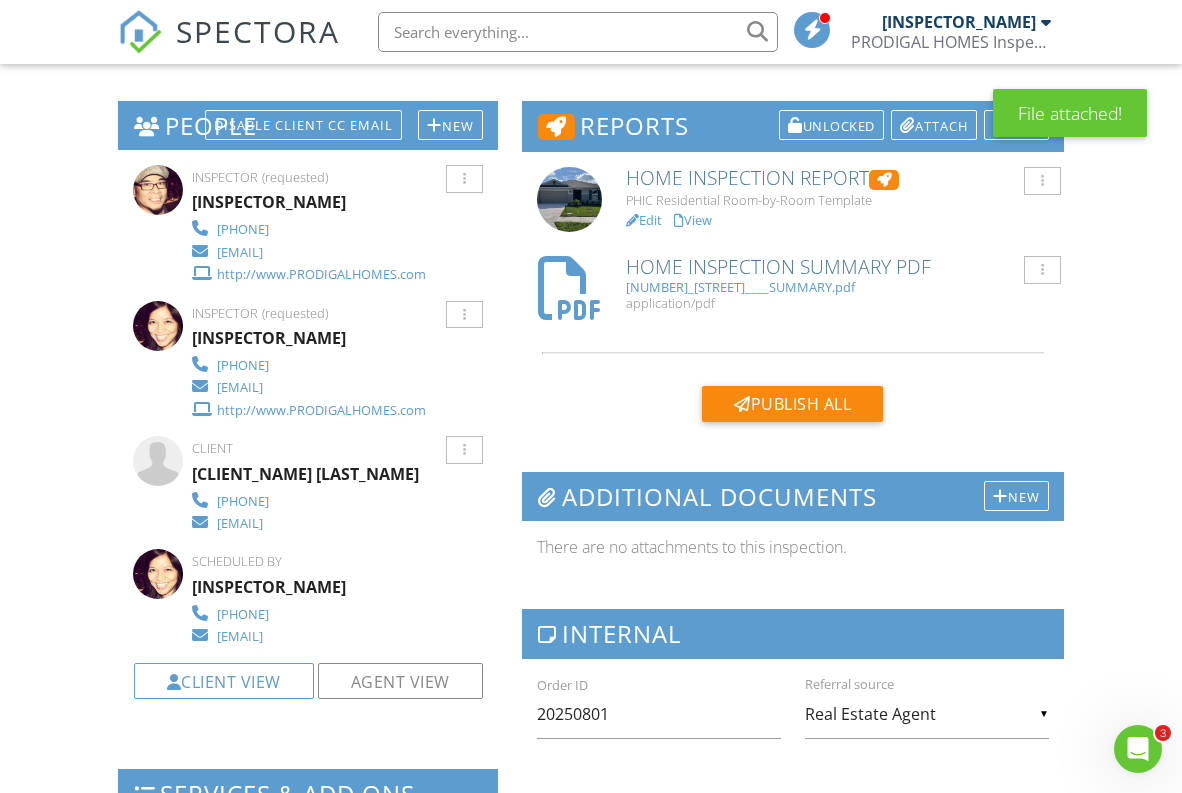 scroll, scrollTop: 843, scrollLeft: 0, axis: vertical 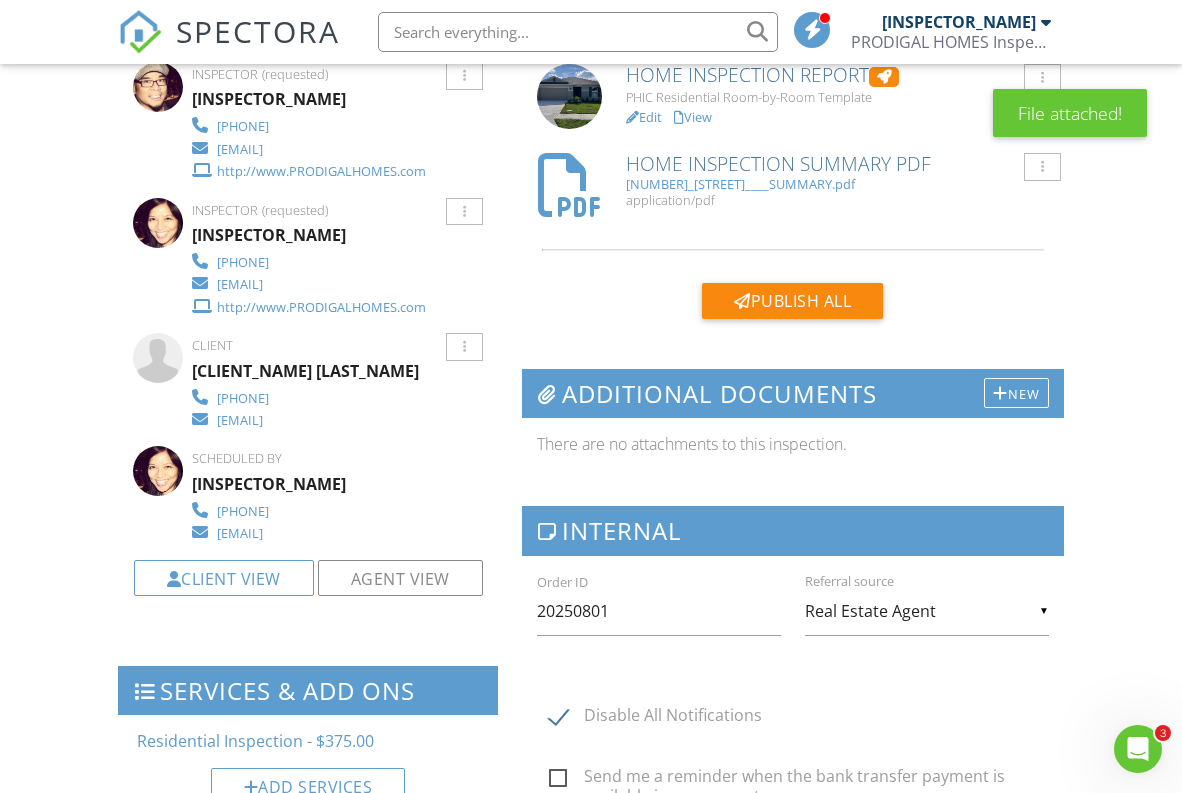 click on "Dashboard
Inspections
Templates
Contacts
Metrics
Automations
Settings
Support Center
Inspection Details
Client View
More
Property Details
Reschedule
Reorder / Copy
Share
Cancel
Delete
Print Order
Convert to V9
View Change Log
08/01/2025 10:00 am
- 1:00 pm
3815 Pronghorn Dr
St. Cloud, FL 34772
Built
2025
1707
sq. ft.
slab
Lot Size
6098
sq.ft.
4
bedrooms
2.0
bathrooms
+ − Leaflet  |  © MapTiler   © OpenStreetMap contributors
All emails and texts are disabled for this inspection!
Turn on emails and texts
Turn on and Requeue Notifications
Reports
Unlocked
Attach
New
Home Inspection Report
Edit
View" at bounding box center [591, 901] 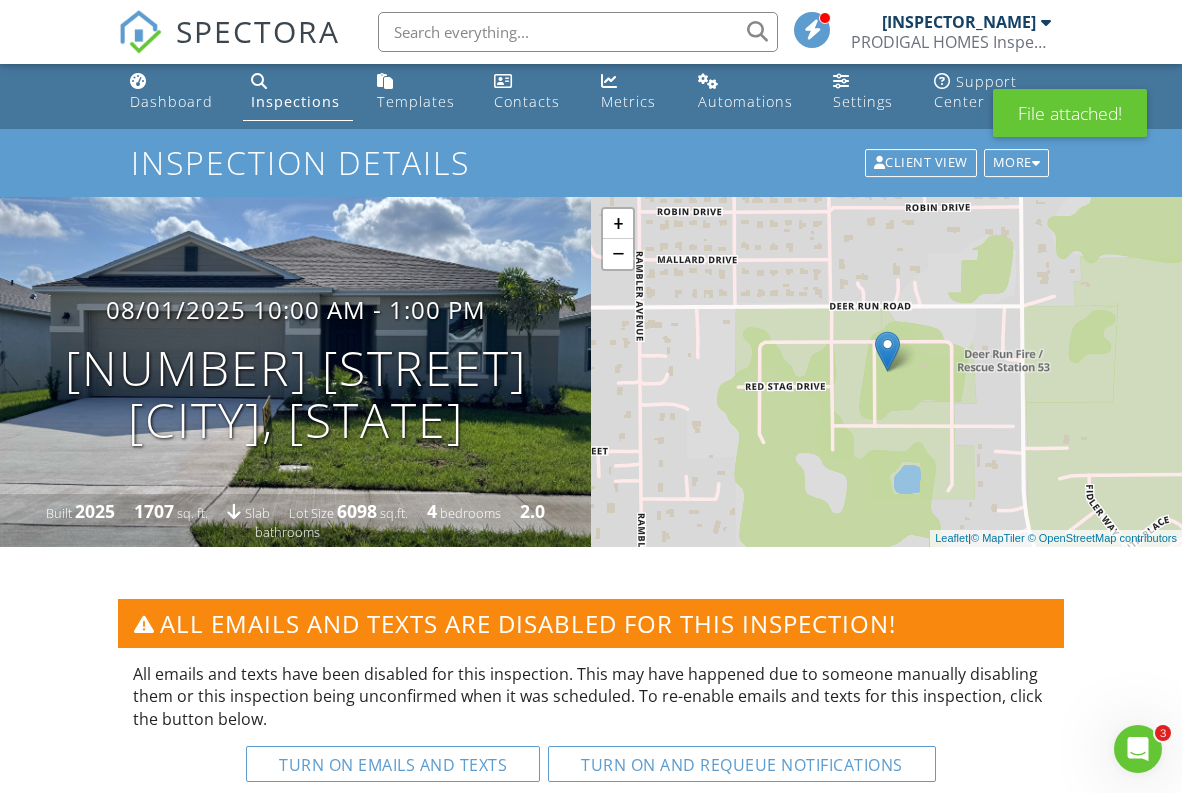 scroll, scrollTop: 0, scrollLeft: 0, axis: both 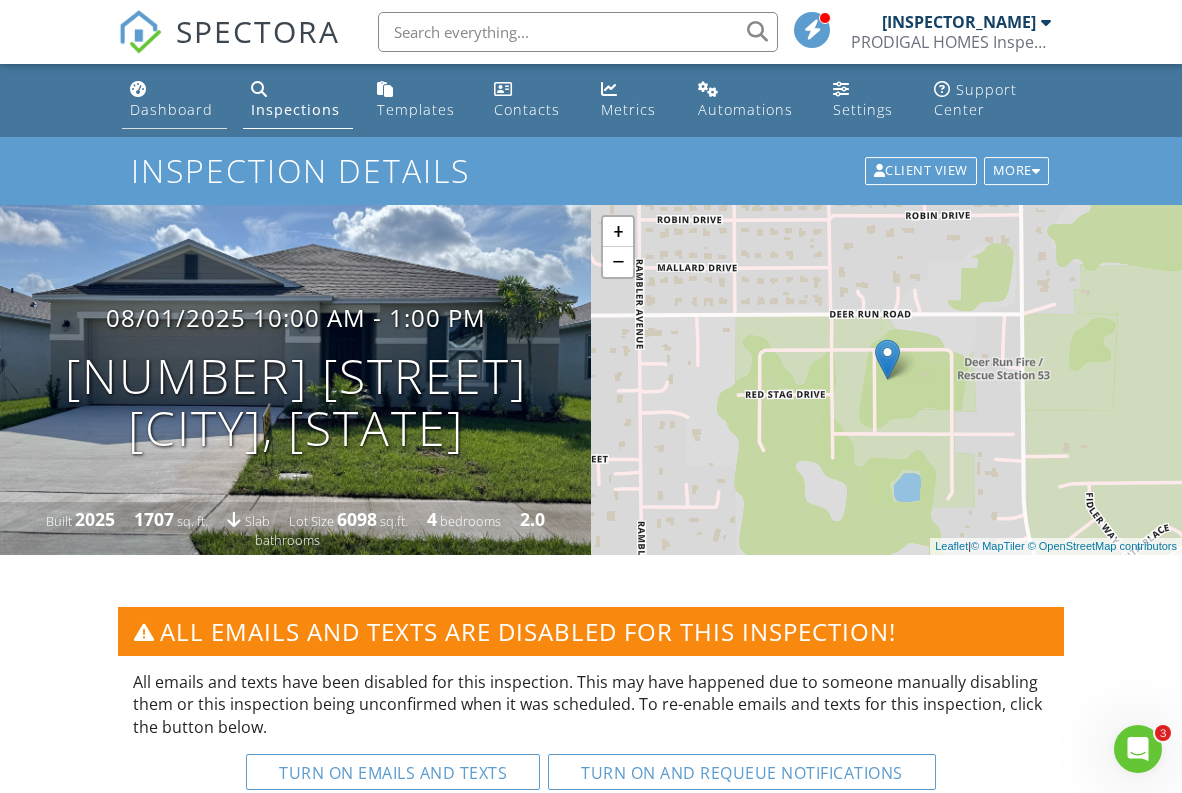 click on "Dashboard" at bounding box center [171, 109] 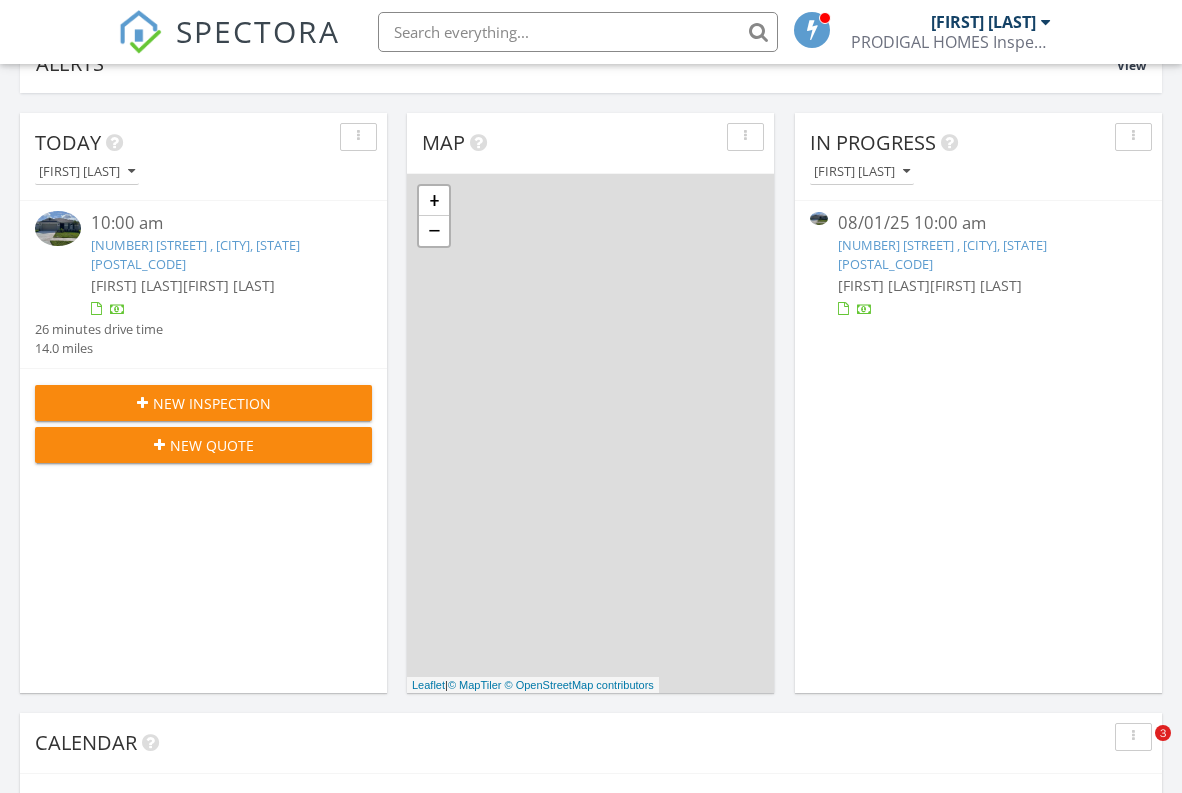 scroll, scrollTop: 825, scrollLeft: 0, axis: vertical 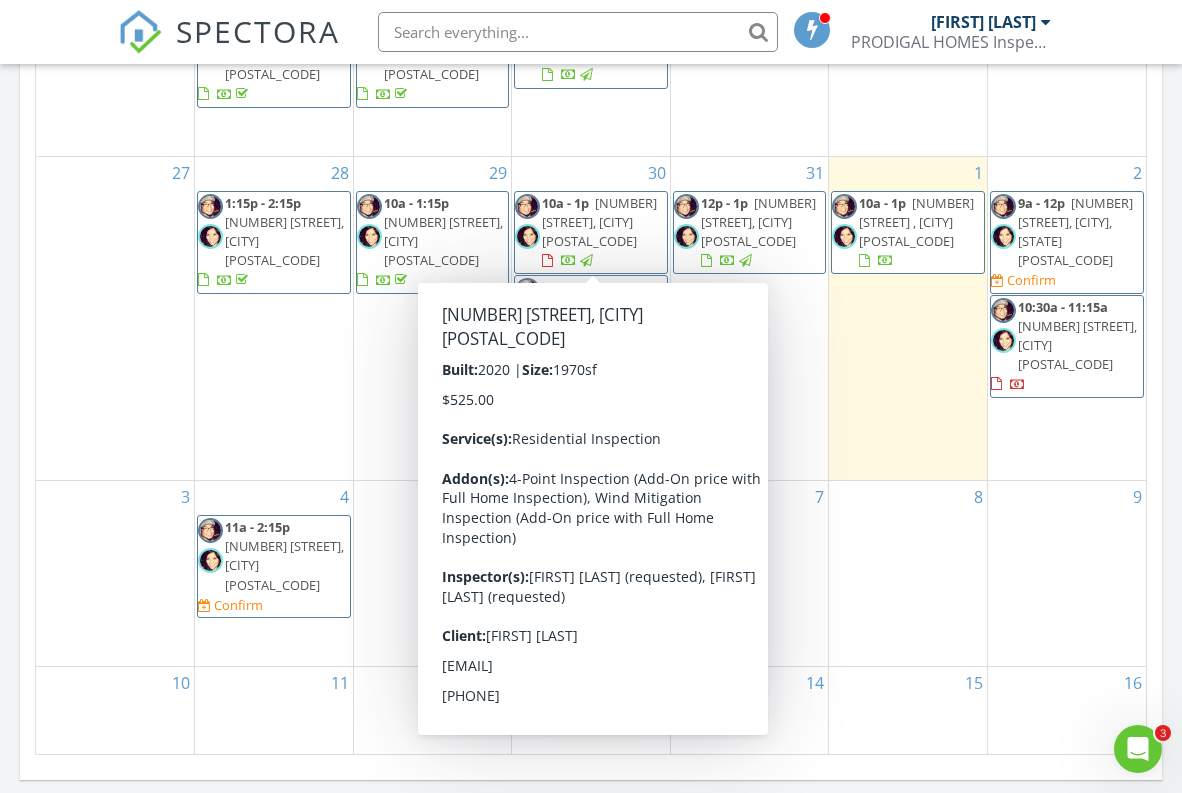 click on "[NUMBER] [STREET], [CITY] [POSTAL_CODE]" at bounding box center [599, 222] 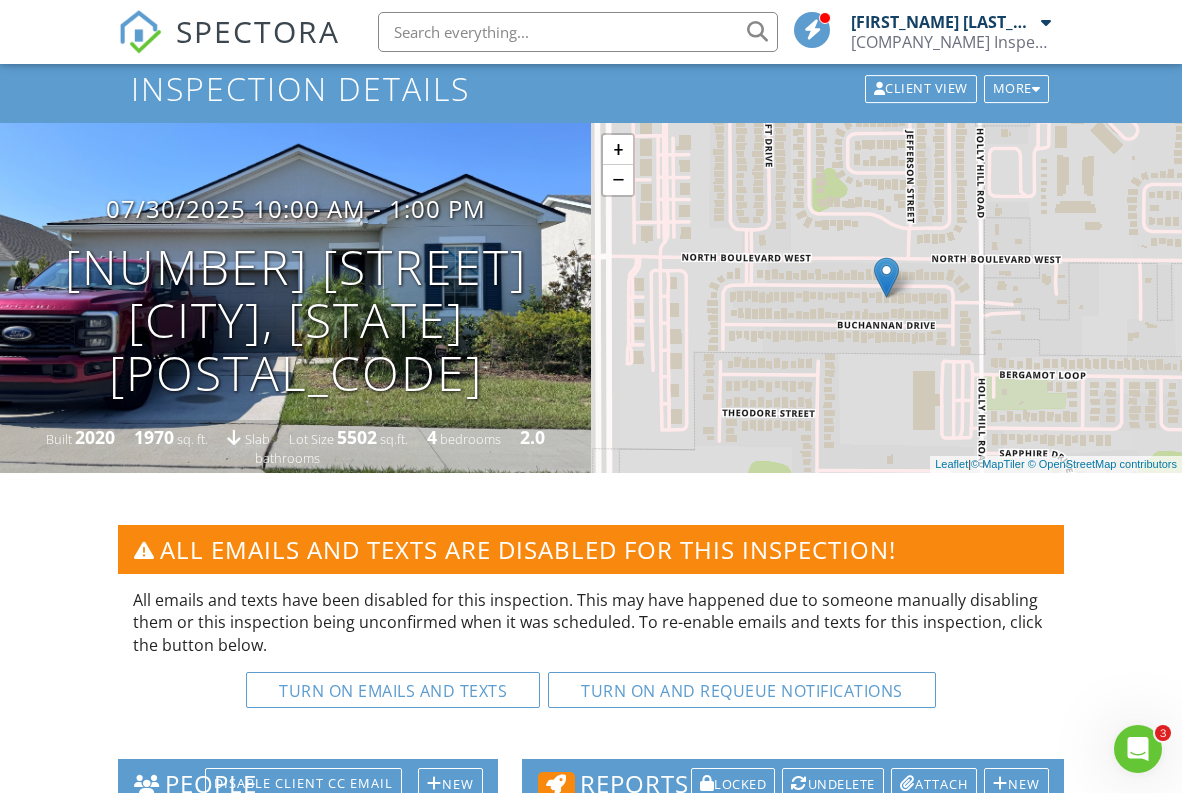 scroll, scrollTop: 0, scrollLeft: 0, axis: both 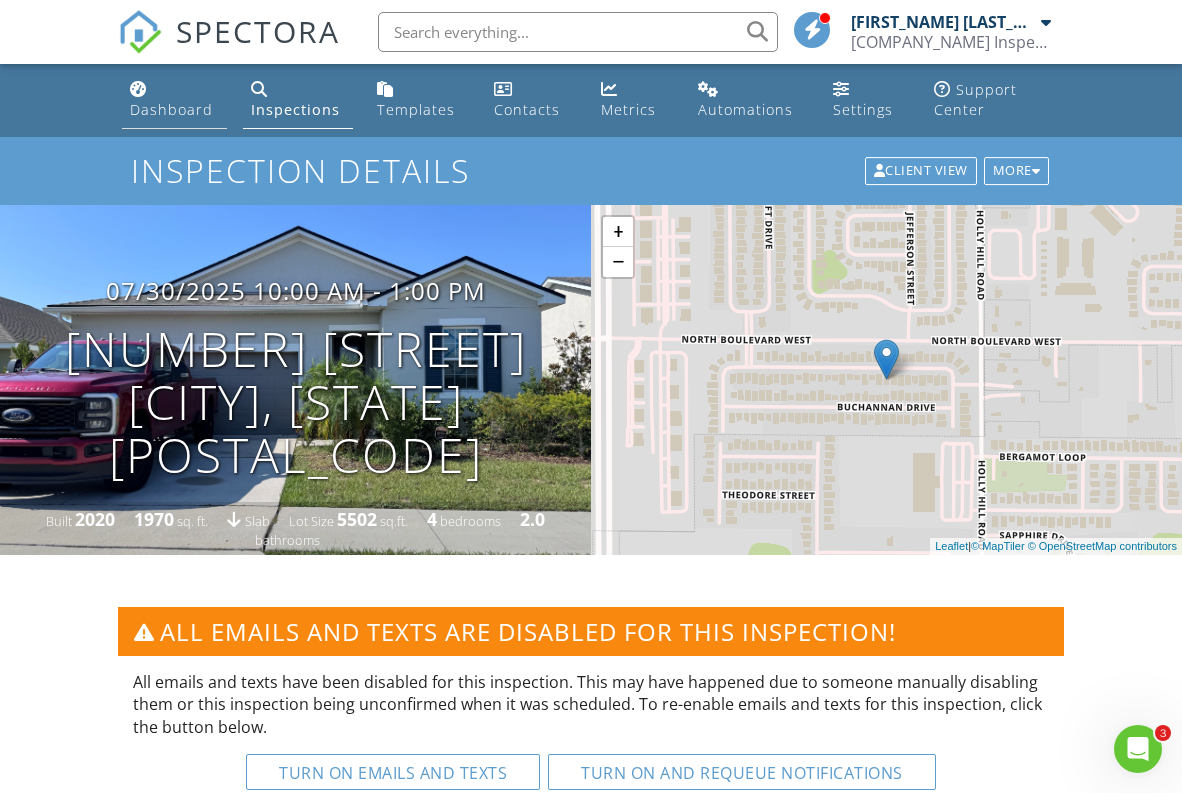 click on "Dashboard" at bounding box center [171, 109] 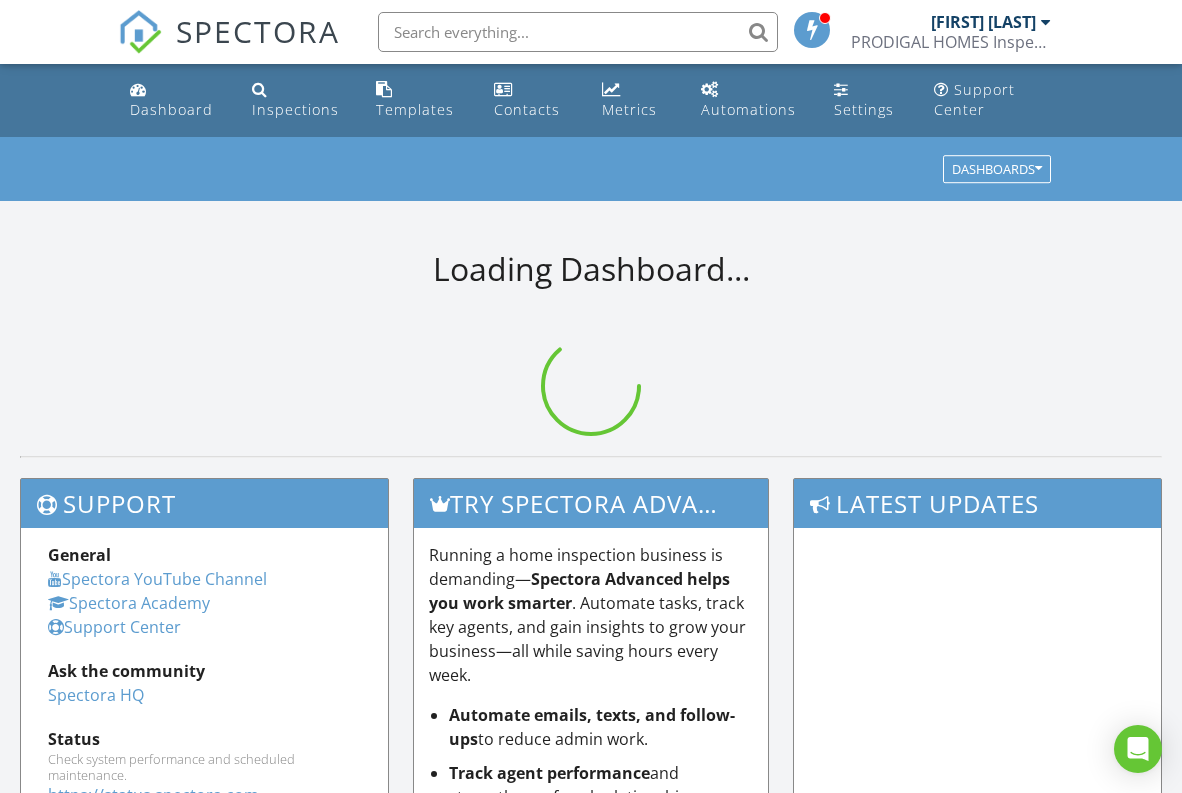 scroll, scrollTop: 0, scrollLeft: 0, axis: both 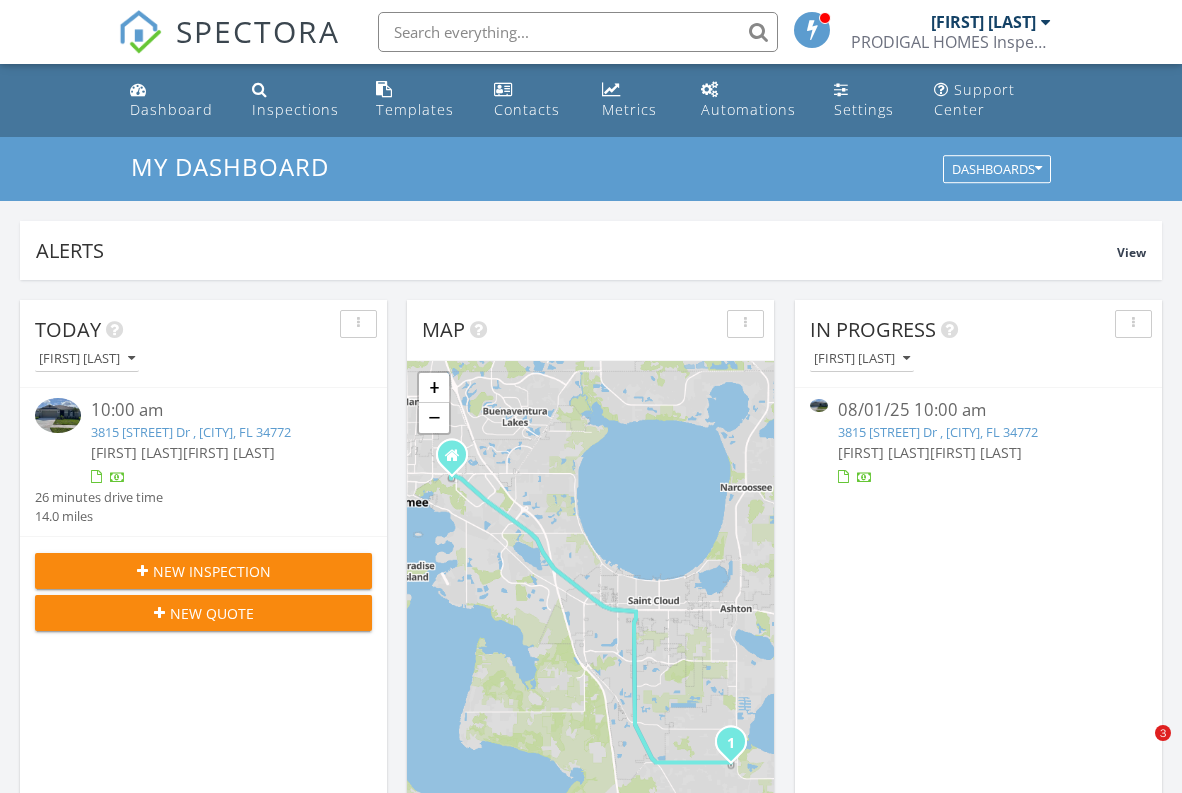 click on "Today
Cezar Garcia
10:00 am
3815 Pronghorn Dr , St. Cloud, FL 34772
Angeline Garcia
Cezar Garcia
26 minutes drive time   14.0 miles       New Inspection     New Quote         Map               1 1 + − Bronson Highway, Deer Run Road 22.6 km, 26 min Head north 200 m Turn right onto Bronson Highway (US 192) 9 km Continue onto 13th Street (US 192) 2 km Turn right onto Vermont Avenue (CR 523) 400 m Continue onto Canoe Creek Road (CR 523) 7 km Turn left onto Deer Run Road 3.5 km You have arrived at your destination, on the right 0 m Old Canoe Creek Road, Deer Run Road 22.6 km, 26 min Head north 200 m Turn right onto Bronson Highway (US 192) 4 km Turn left 200 m Keep right at the fork 55 m Continue straight 700 m Merge left onto Florida's Turnpike 8 km Take the ramp towards Kissimmee Park Road 500 m Turn left onto Kissimmee Park Road (CR 525) 250 m 3.5 km 2 km 3.5 km 0 m 0 m" at bounding box center (591, 1190) 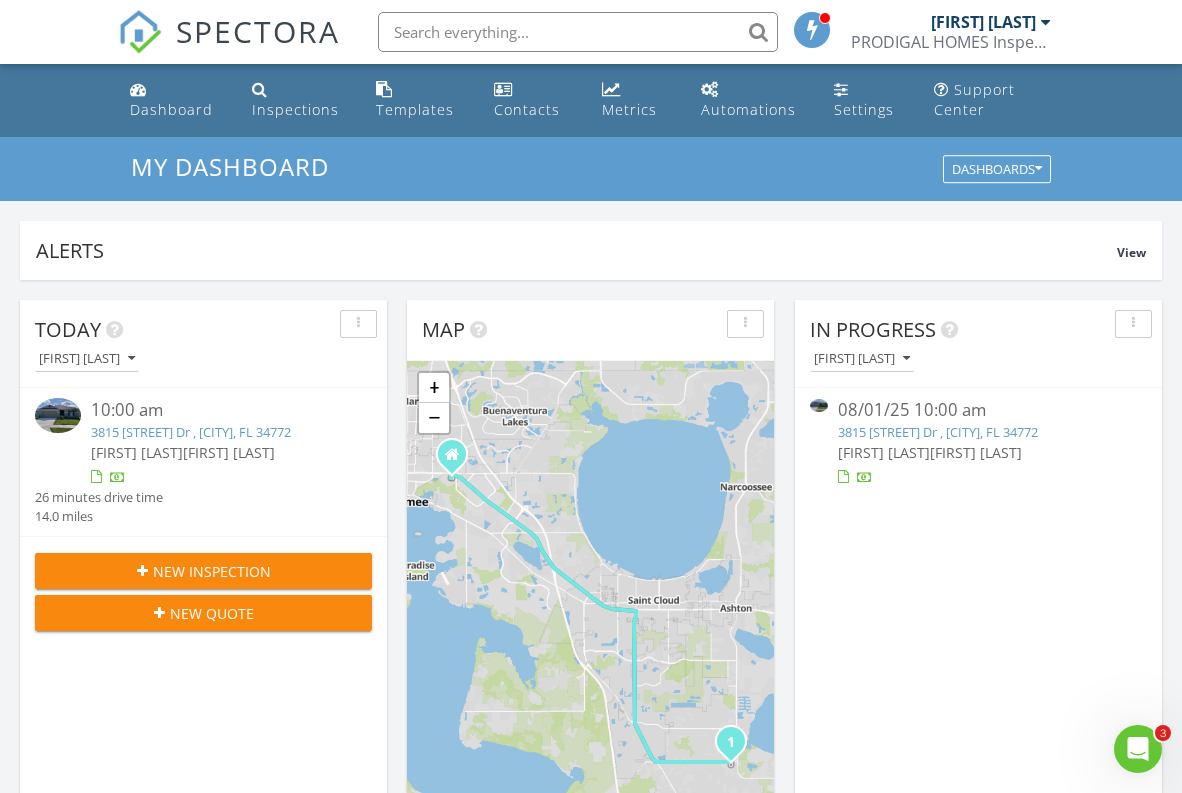 scroll, scrollTop: 0, scrollLeft: 0, axis: both 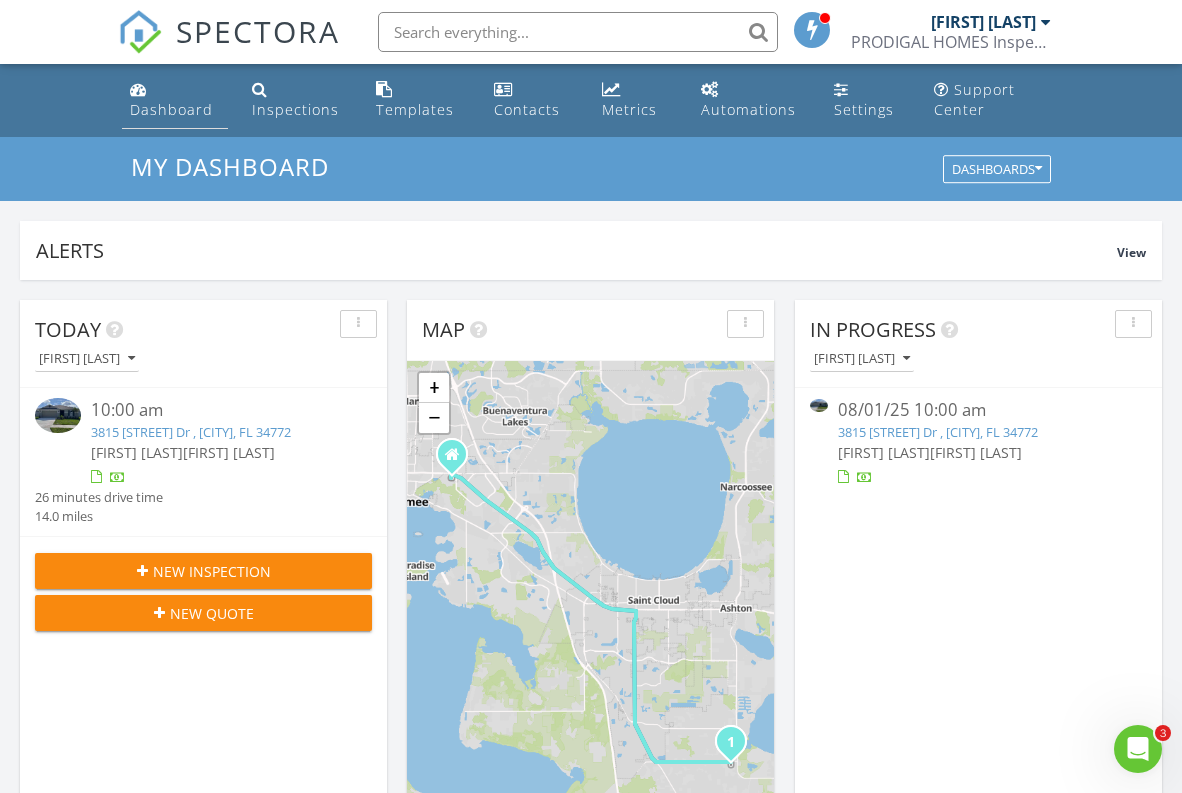 click on "Dashboard" at bounding box center [171, 109] 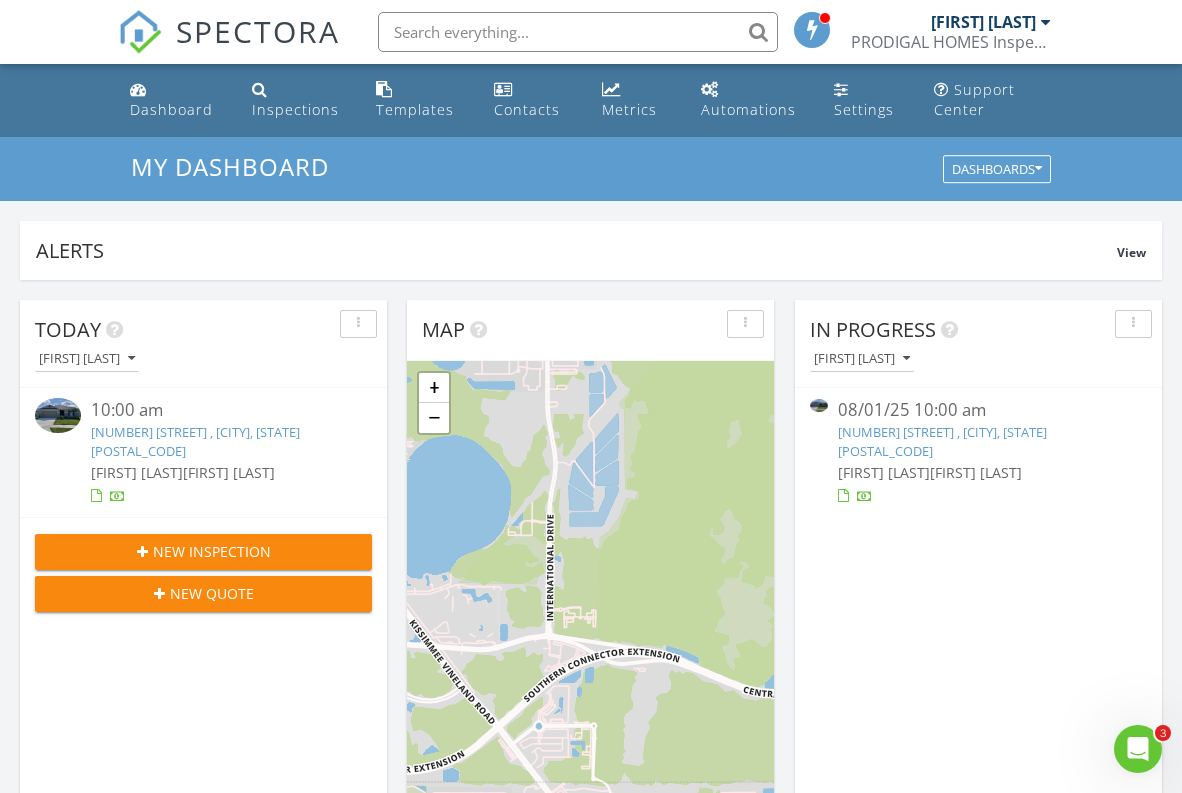 scroll, scrollTop: 0, scrollLeft: 0, axis: both 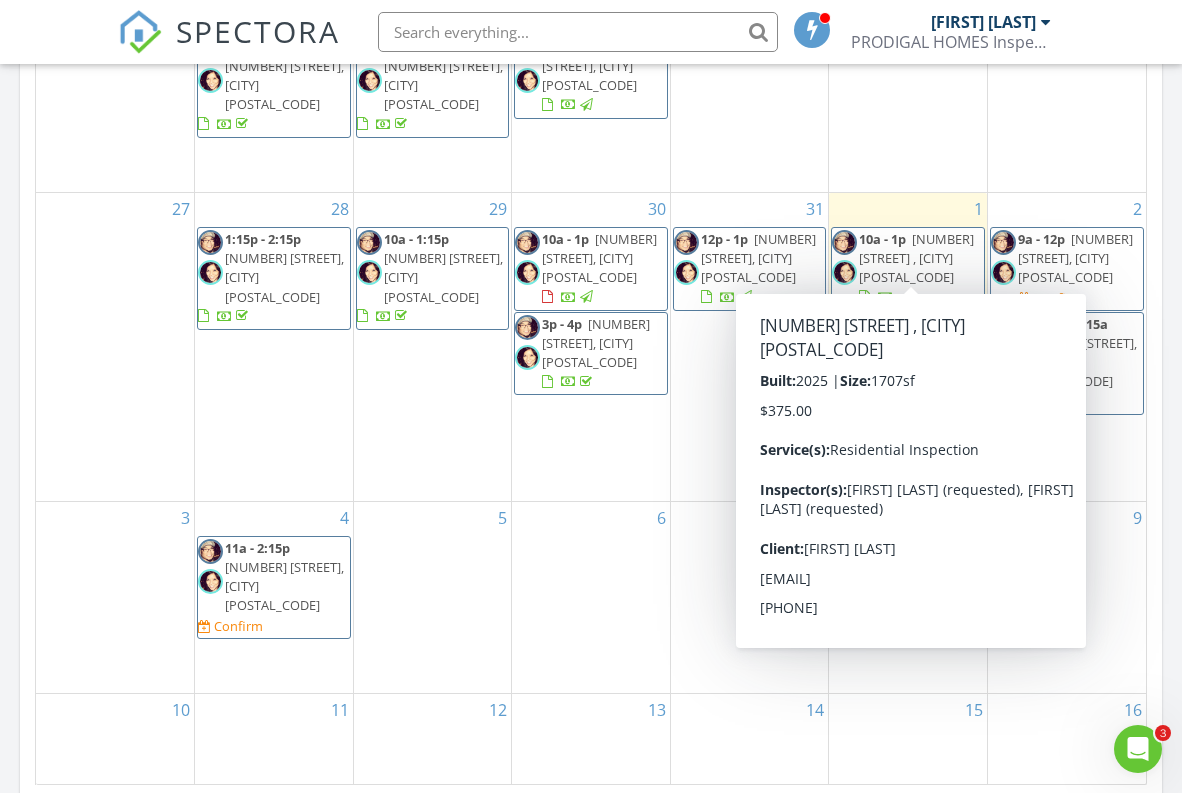 click on "[NUMBER] [STREET] , [CITY] [POSTAL_CODE]" at bounding box center (916, 258) 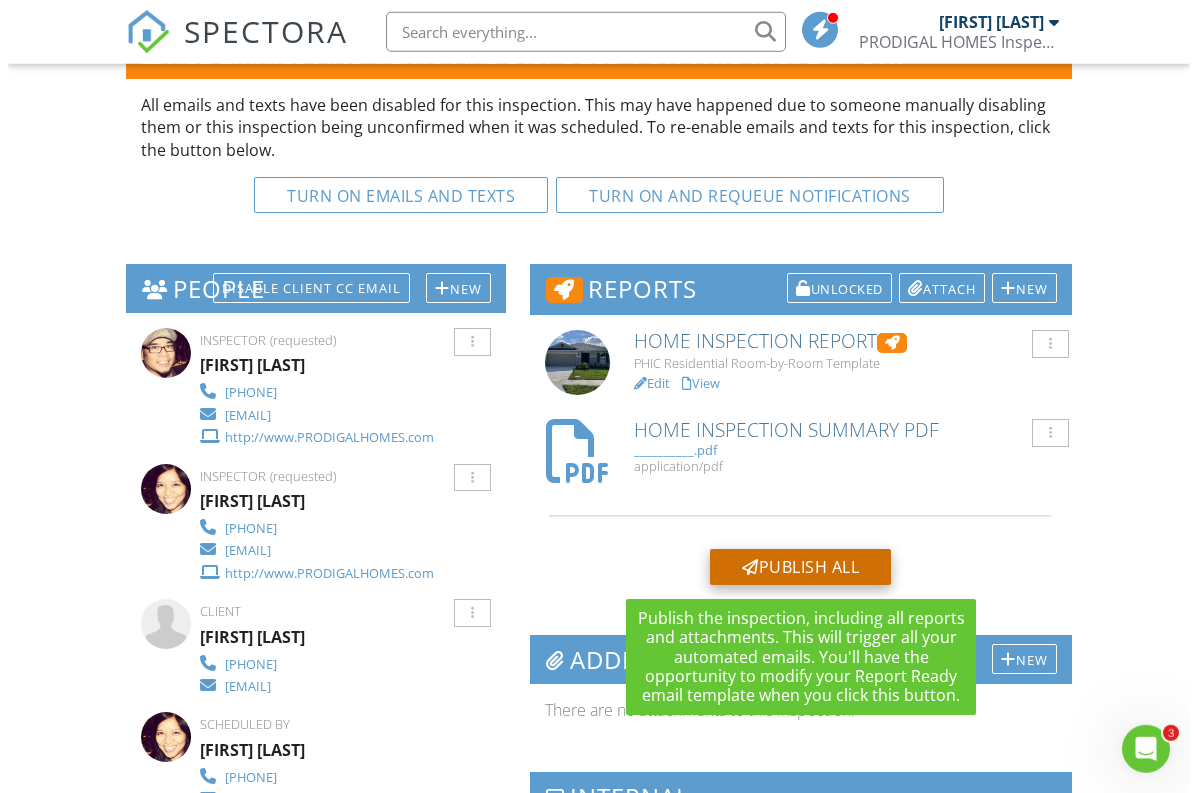 scroll, scrollTop: 698, scrollLeft: 0, axis: vertical 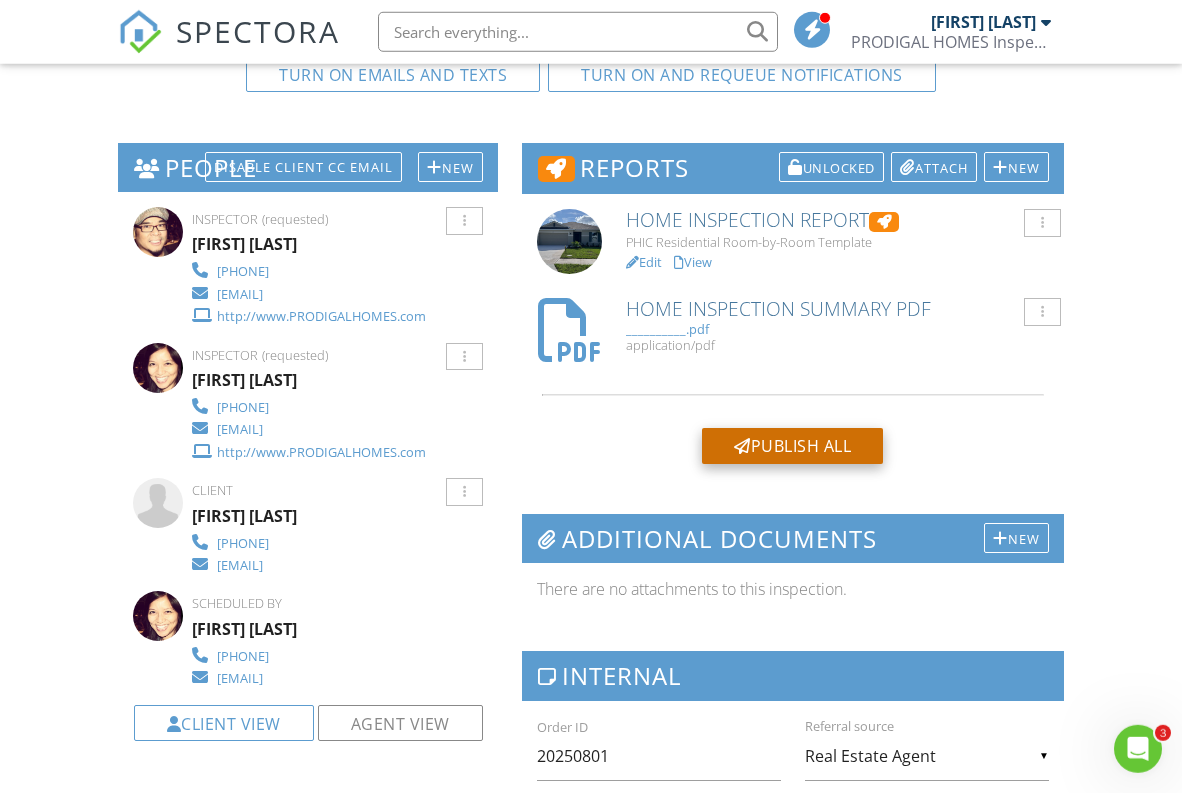 click on "Publish All" at bounding box center (792, 446) 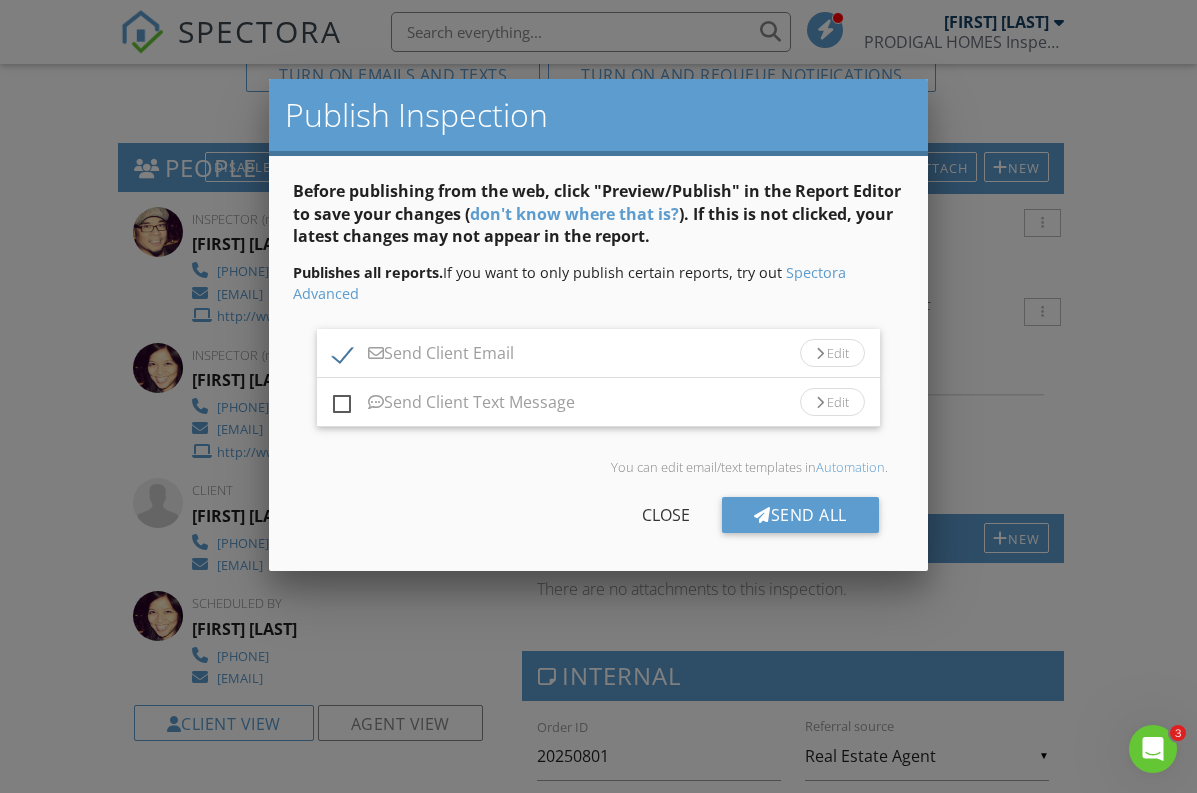 click on "Edit" at bounding box center [832, 353] 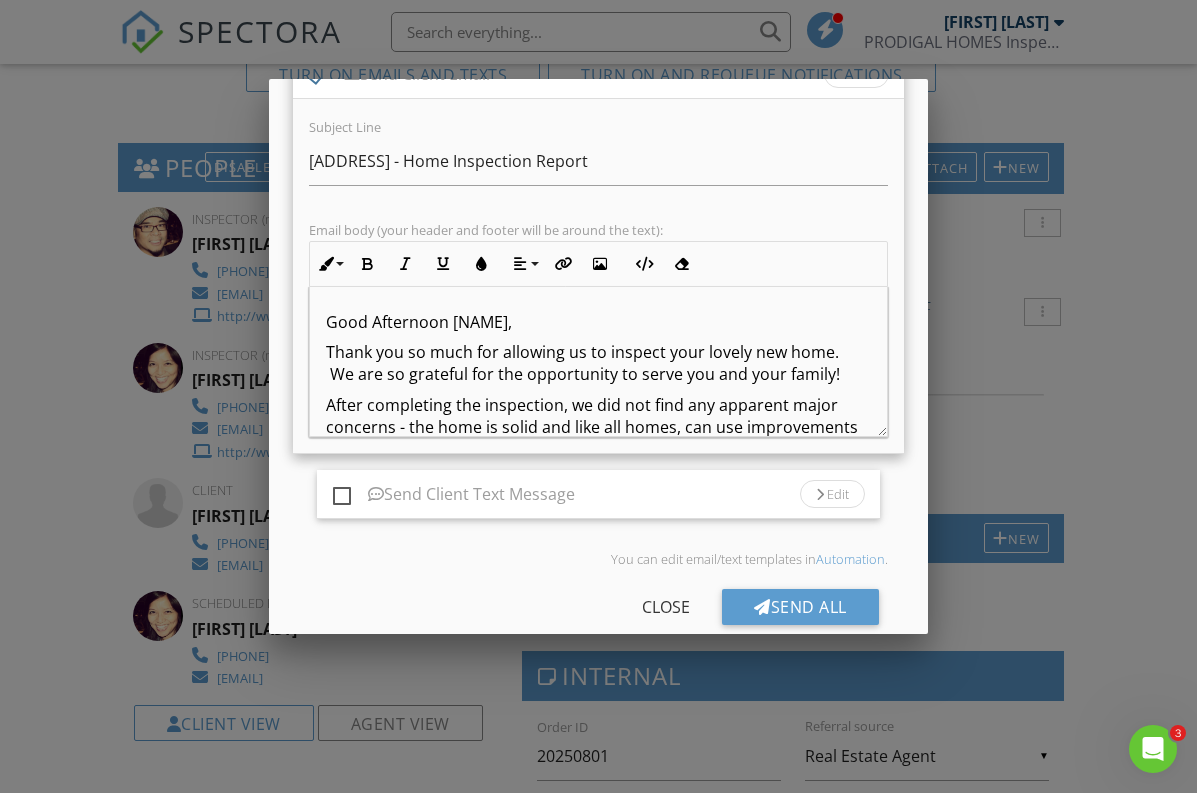 scroll, scrollTop: 308, scrollLeft: 0, axis: vertical 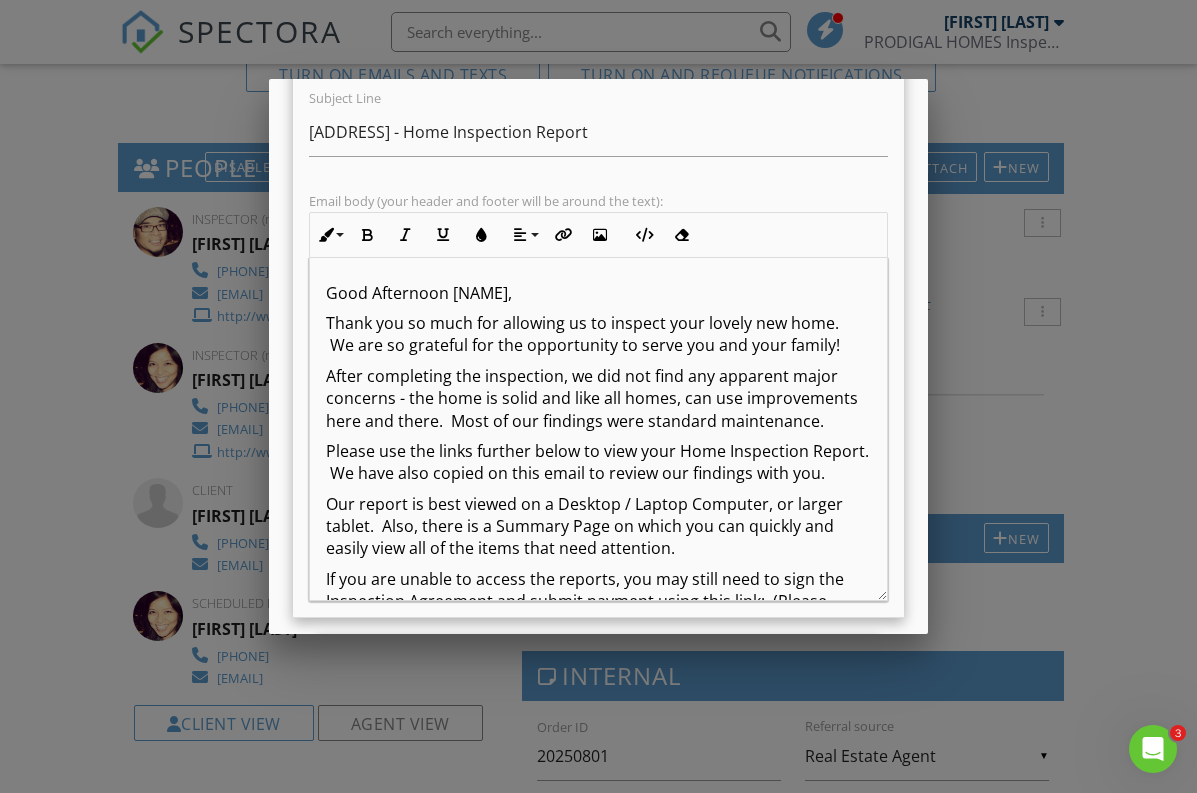 drag, startPoint x: 868, startPoint y: 401, endPoint x: 861, endPoint y: 594, distance: 193.1269 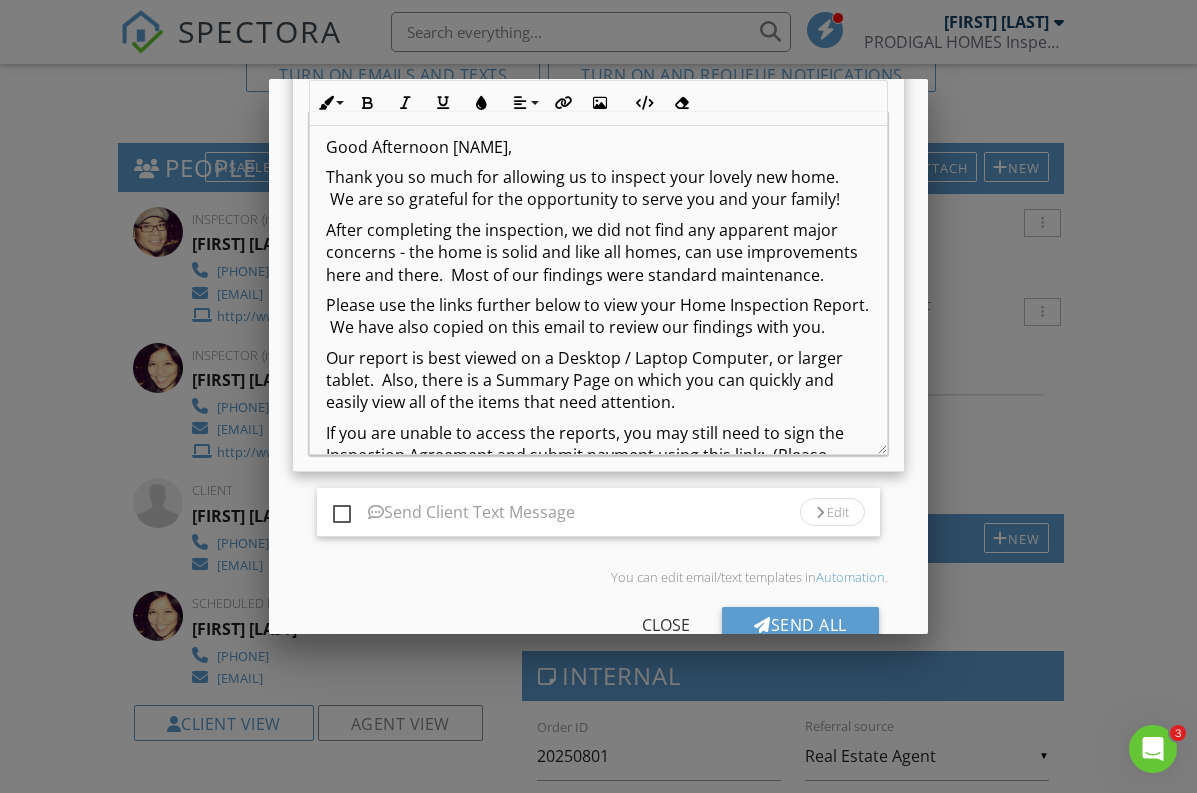 scroll, scrollTop: 459, scrollLeft: 0, axis: vertical 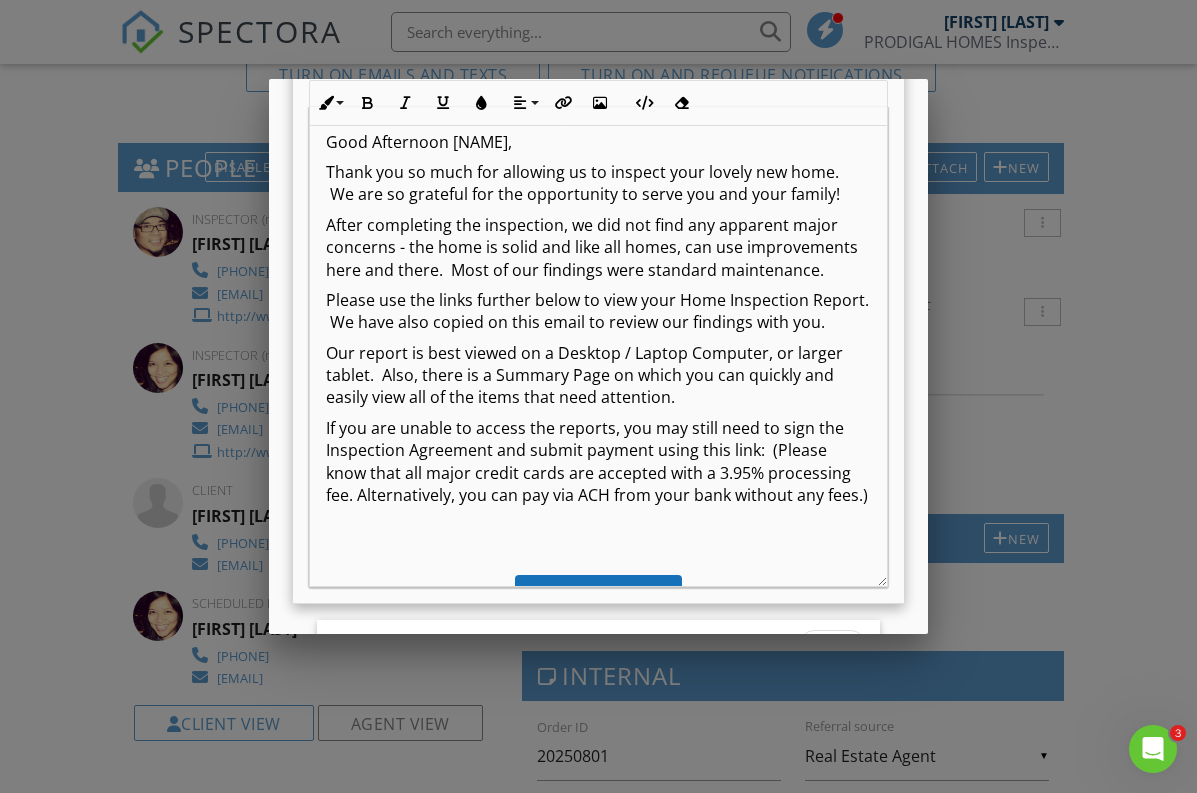 drag, startPoint x: 867, startPoint y: 447, endPoint x: 866, endPoint y: 584, distance: 137.00365 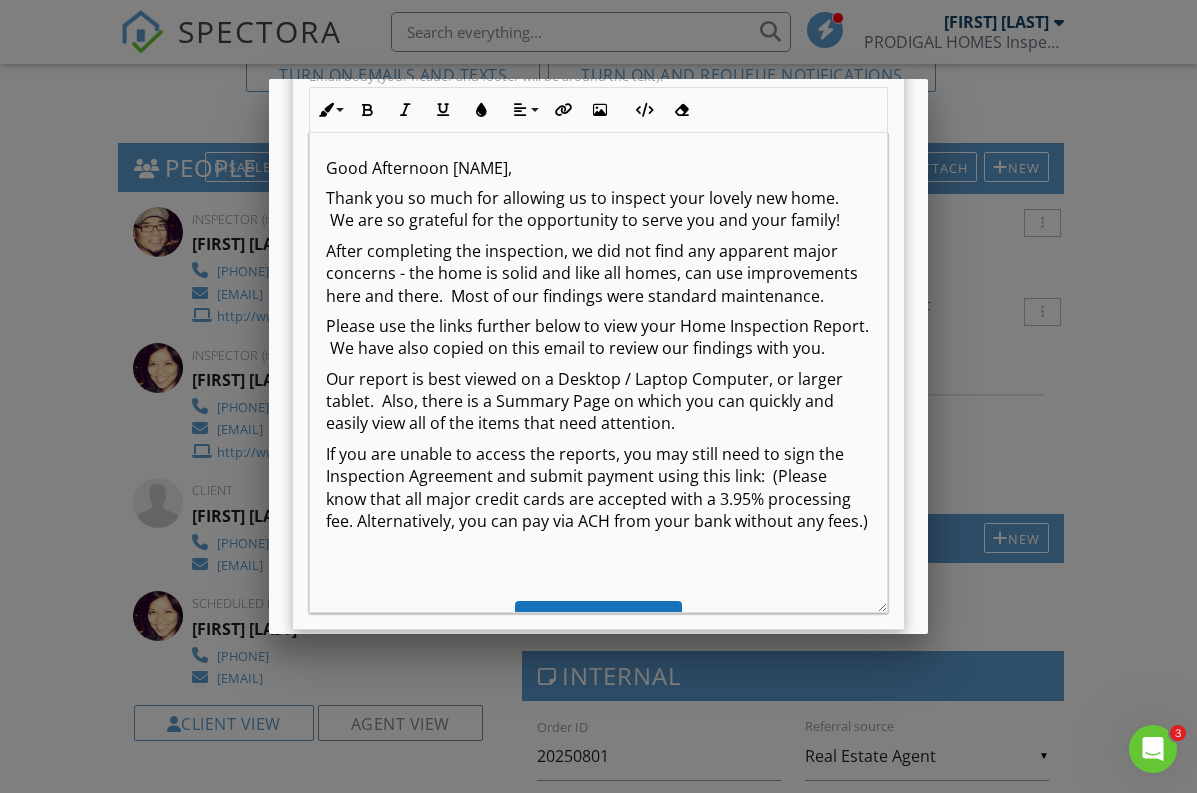 click on "Thank you so much for allowing us to inspect your lovely new home.  We are so grateful for the opportunity to serve you and your family!" at bounding box center [598, 209] 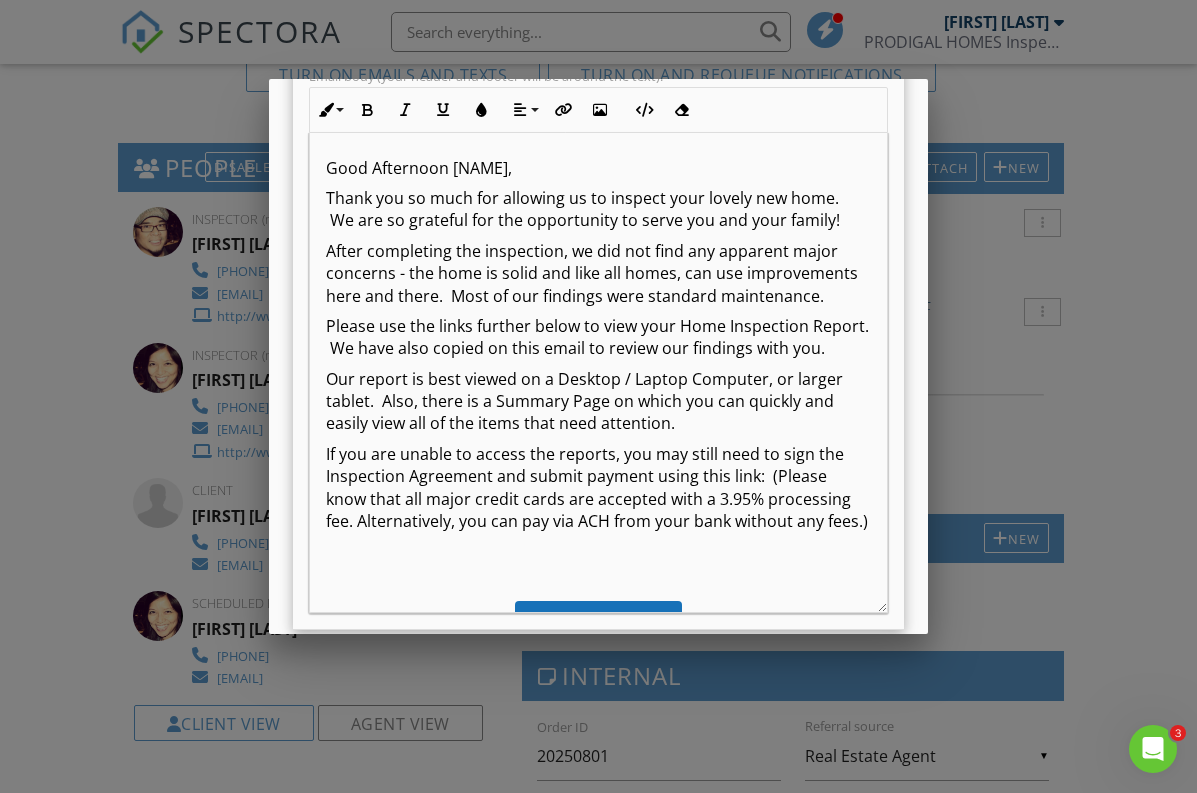 type 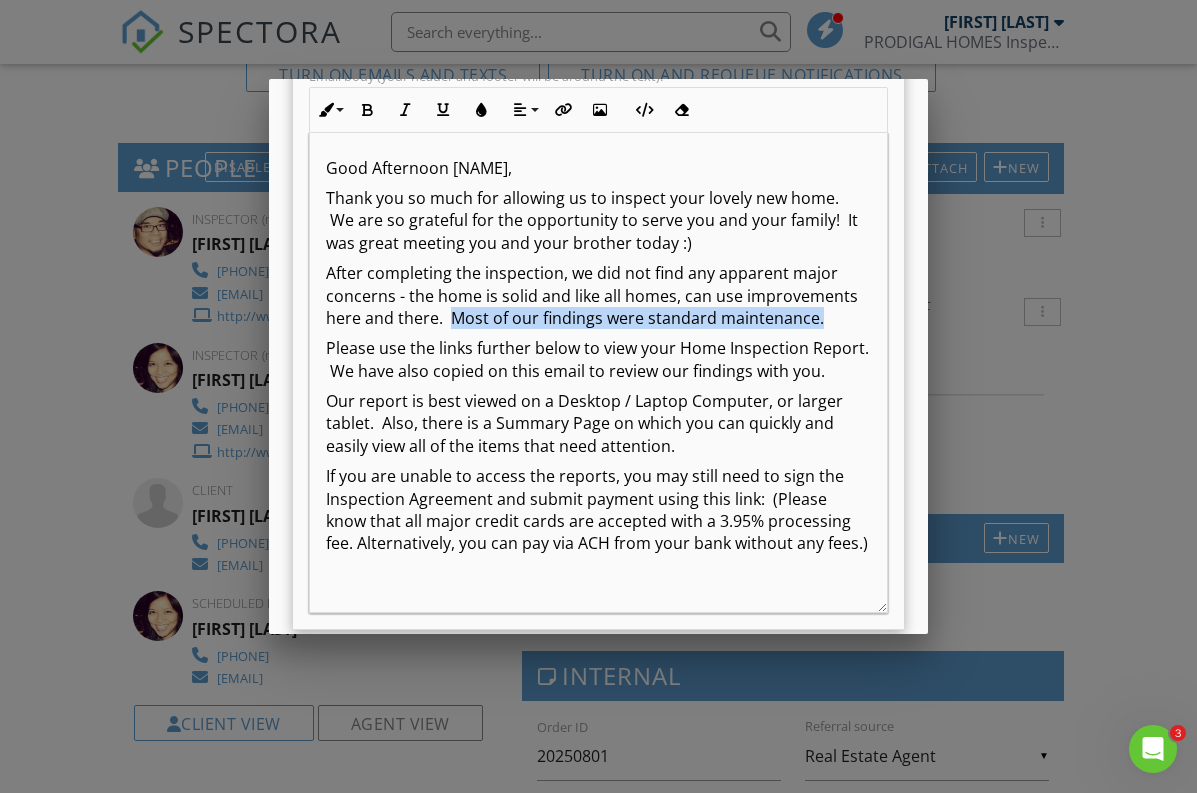 drag, startPoint x: 566, startPoint y: 323, endPoint x: 582, endPoint y: 345, distance: 27.202942 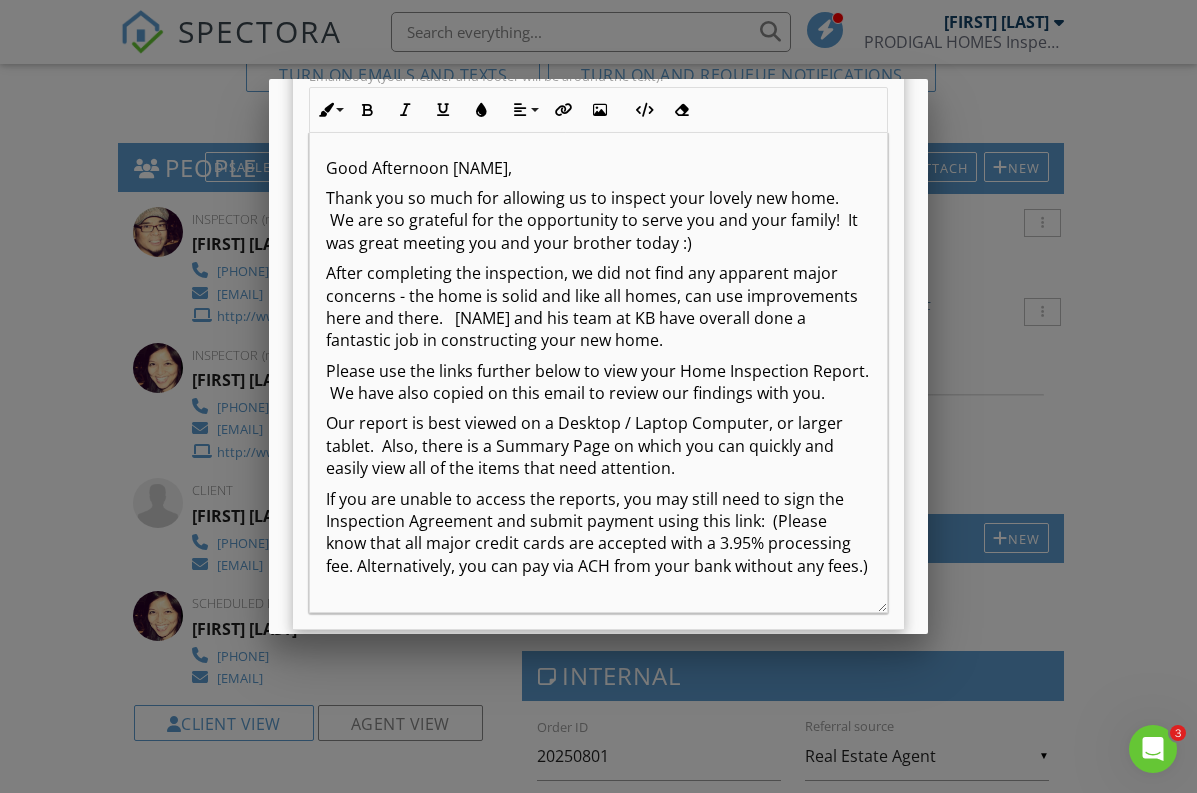 drag, startPoint x: 392, startPoint y: 397, endPoint x: 414, endPoint y: 417, distance: 29.732138 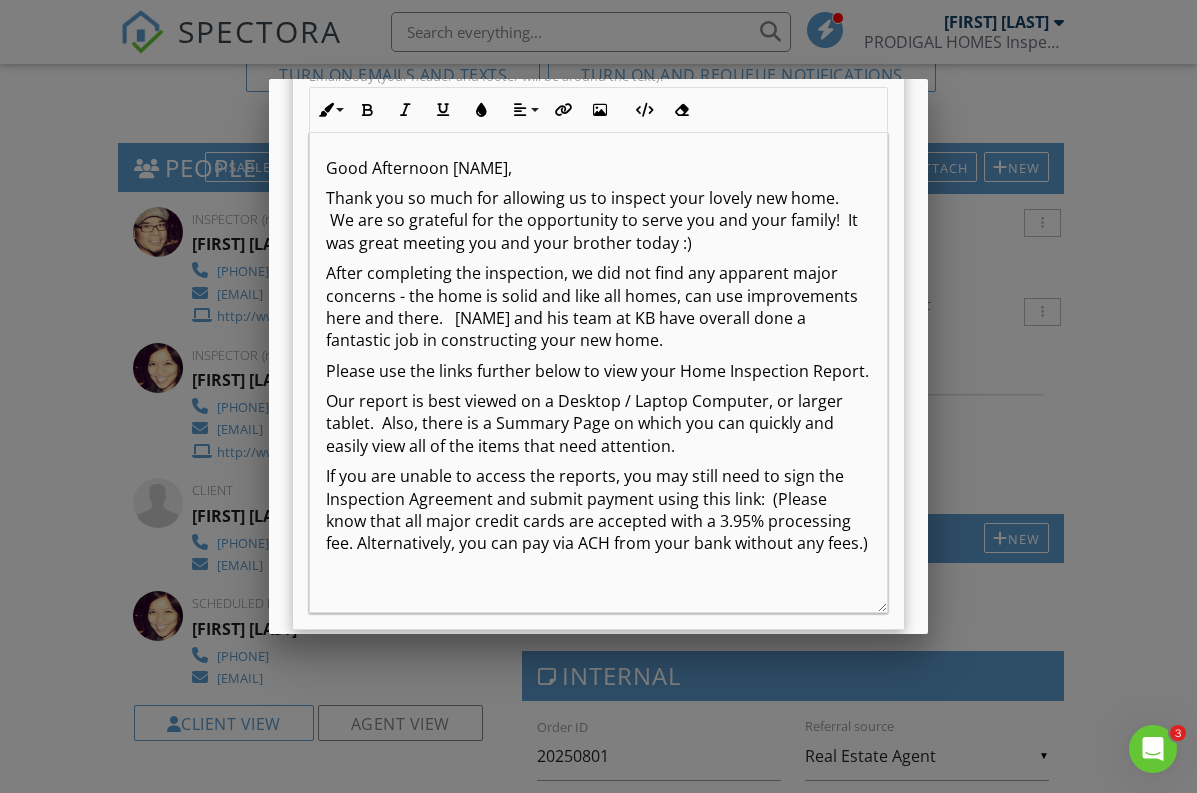 click on "Our report is best viewed on a Desktop / Laptop Computer, or larger tablet.  Also, there is a Summary Page on which you can quickly and easily view all of the items that need attention." at bounding box center (598, 423) 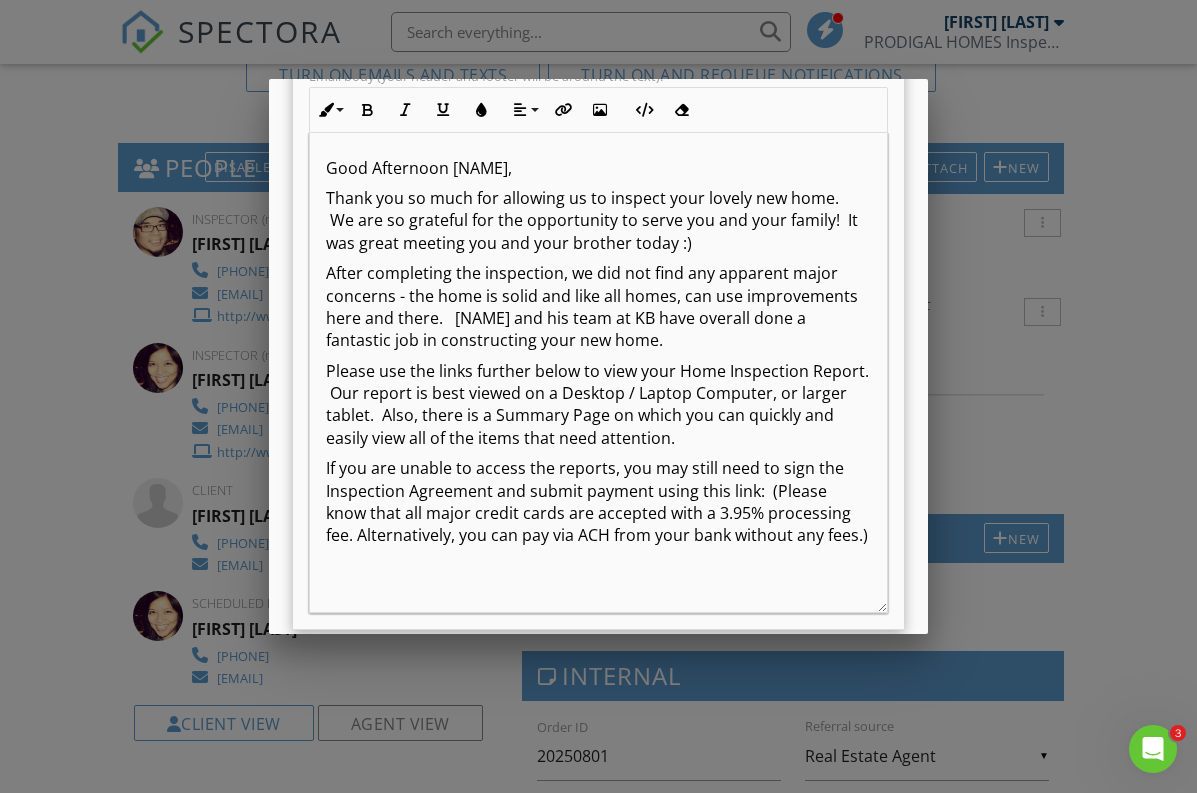 click on "Please use the links further below to view your Home Inspection Report.  Our report is best viewed on a Desktop / Laptop Computer, or larger tablet.  Also, there is a Summary Page on which you can quickly and easily view all of the items that need attention." at bounding box center [598, 405] 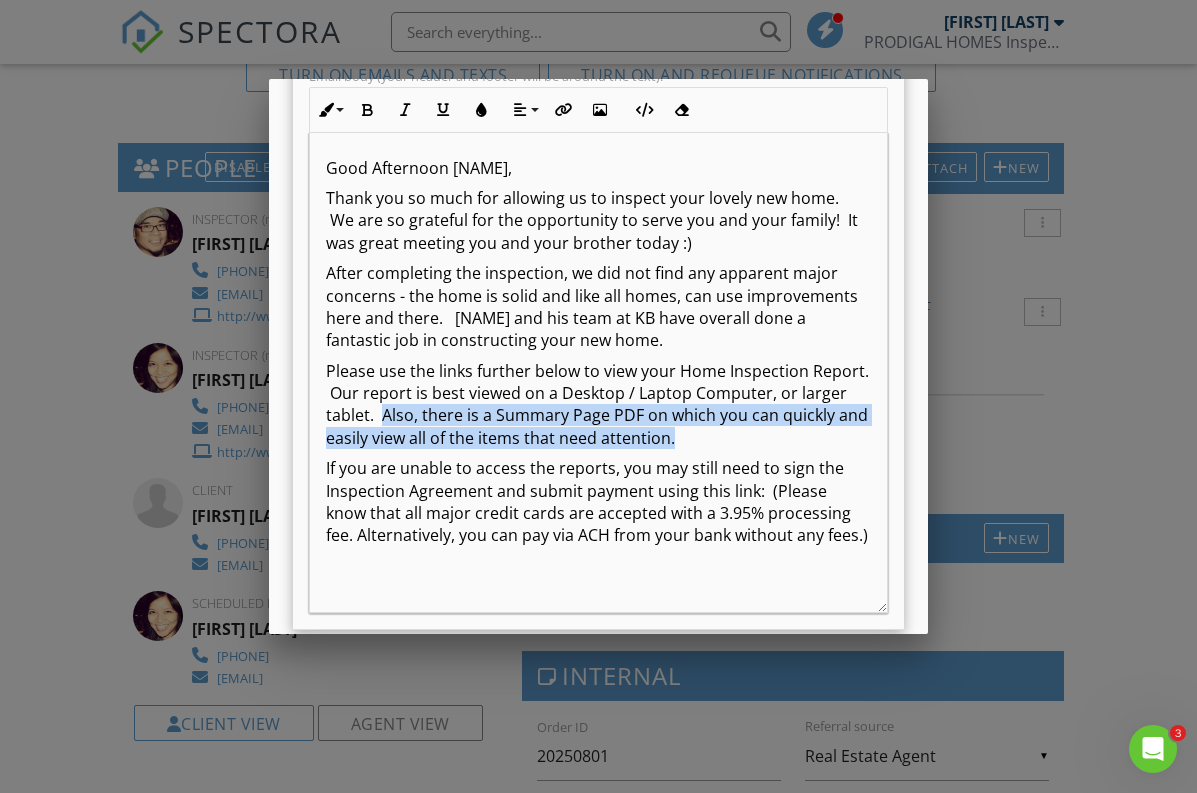 drag, startPoint x: 452, startPoint y: 421, endPoint x: 823, endPoint y: 436, distance: 371.3031 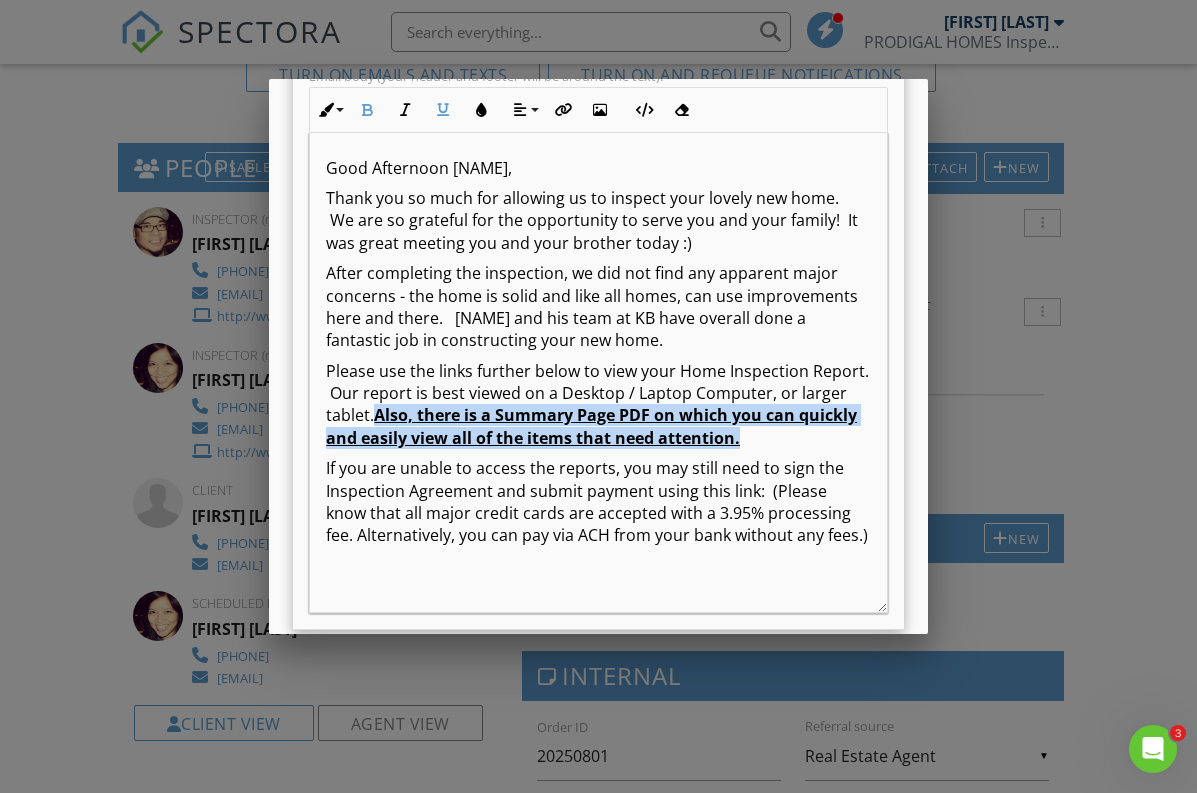 click on "If you are unable to access the reports, you may still need to sign the Inspection Agreement and submit payment using this link:  (Please know that all major credit cards are accepted with a 3.95% processing fee. Alternatively, you can pay via ACH from your bank without any fees.)" at bounding box center [598, 502] 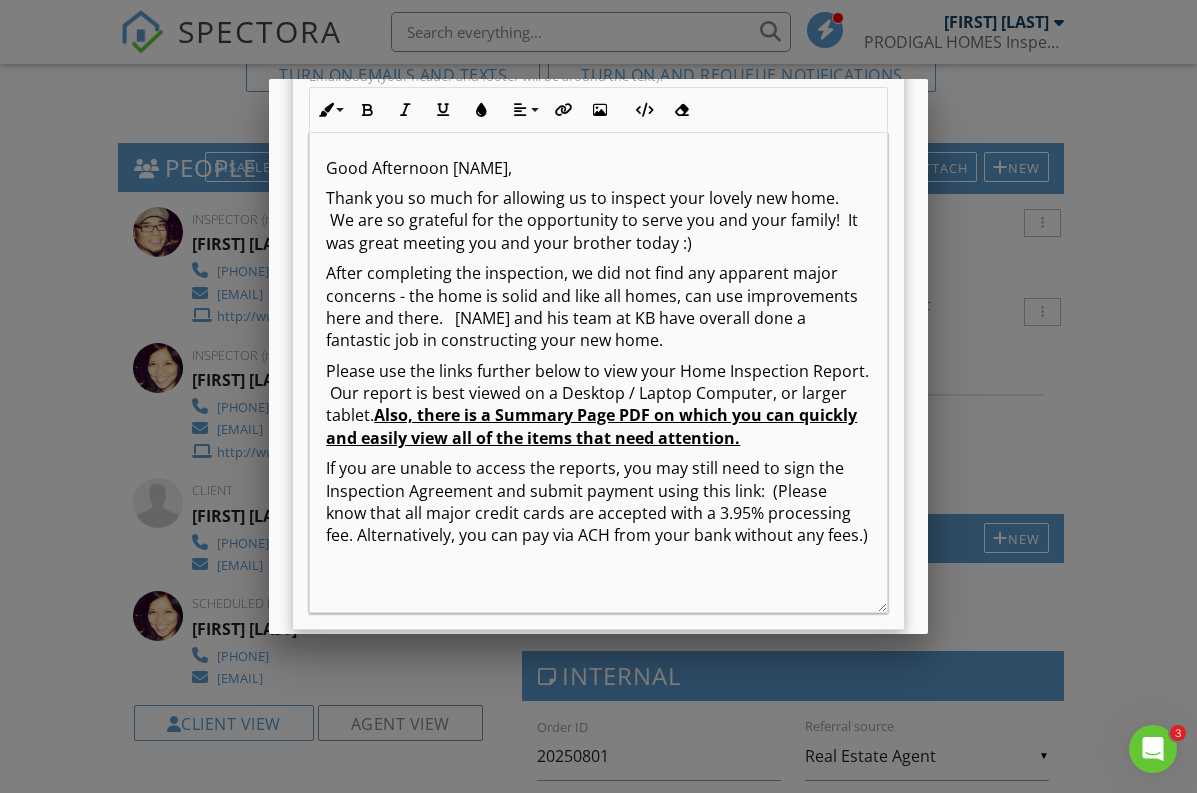click on "If you are unable to access the reports, you may still need to sign the Inspection Agreement and submit payment using this link:  (Please know that all major credit cards are accepted with a 3.95% processing fee. Alternatively, you can pay via ACH from your bank without any fees.)" at bounding box center (598, 502) 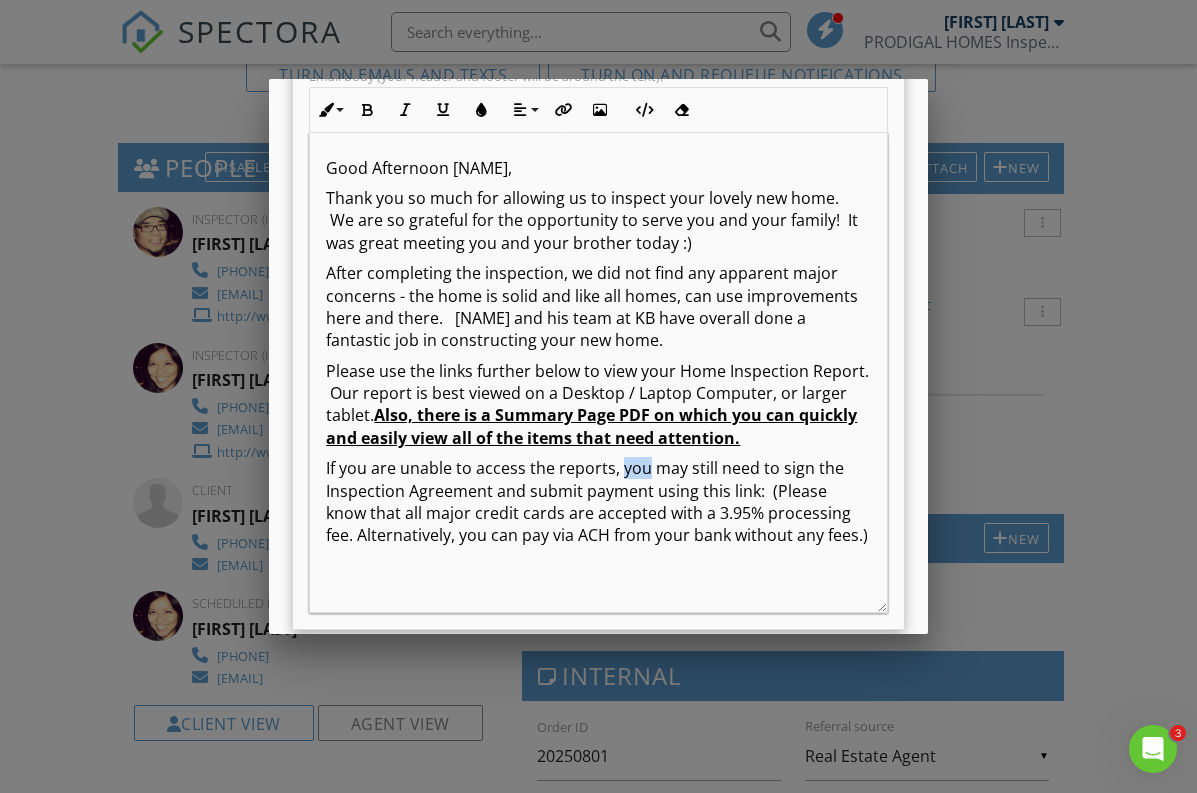 click on "If you are unable to access the reports, you may still need to sign the Inspection Agreement and submit payment using this link:  (Please know that all major credit cards are accepted with a 3.95% processing fee. Alternatively, you can pay via ACH from your bank without any fees.)" at bounding box center (598, 502) 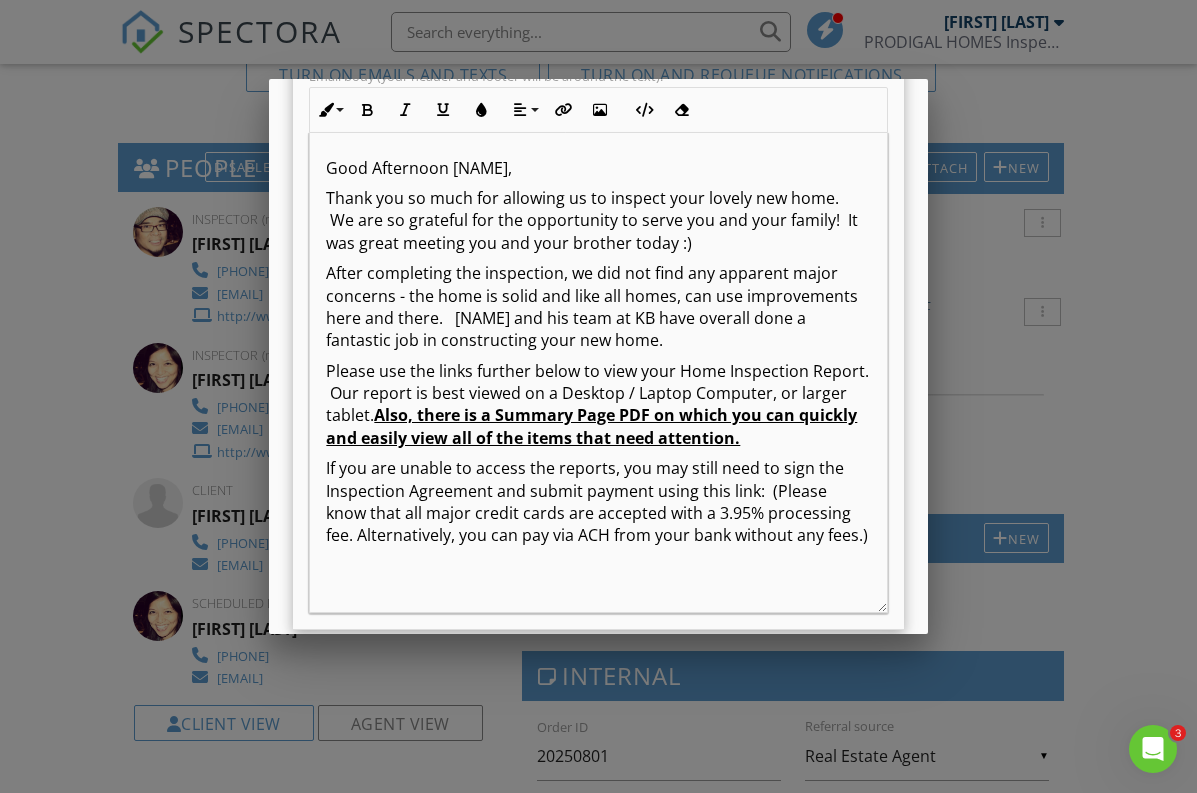 click on "If you are unable to access the reports, you may still need to sign the Inspection Agreement and submit payment using this link:  (Please know that all major credit cards are accepted with a 3.95% processing fee. Alternatively, you can pay via ACH from your bank without any fees.)" at bounding box center (598, 502) 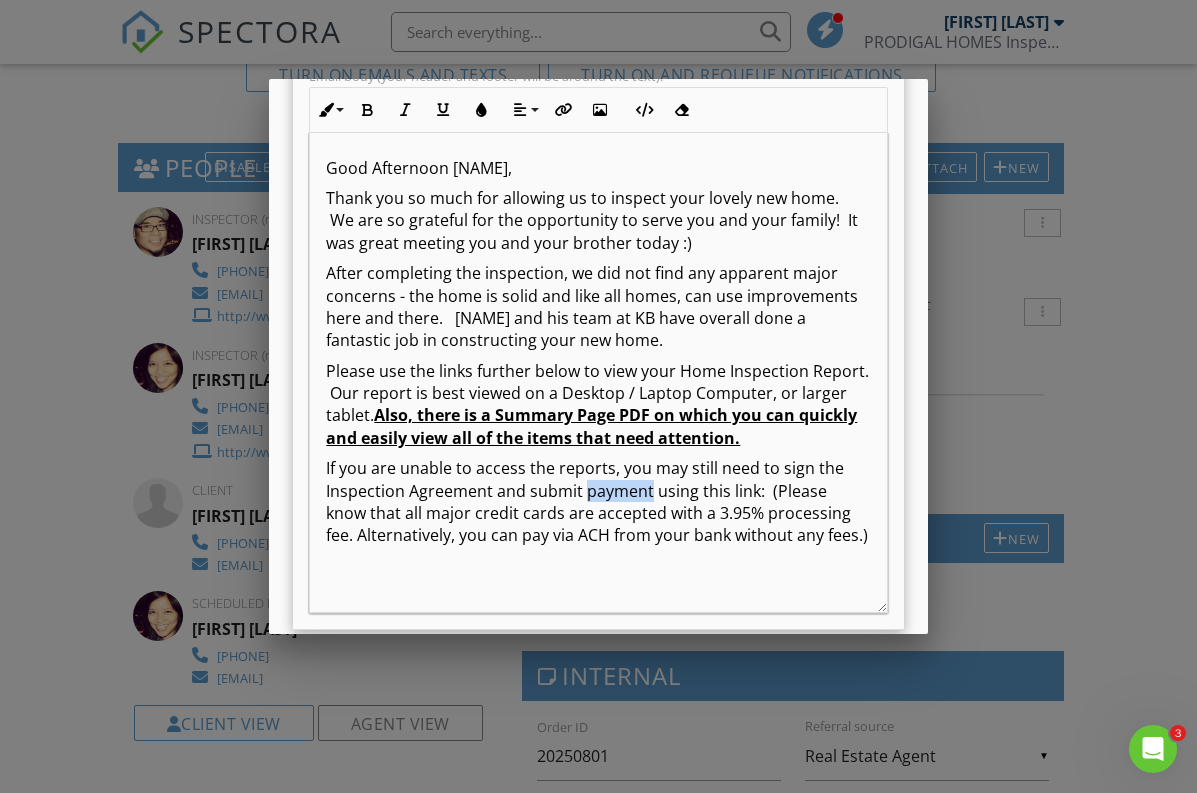 click on "If you are unable to access the reports, you may still need to sign the Inspection Agreement and submit payment using this link:  (Please know that all major credit cards are accepted with a 3.95% processing fee. Alternatively, you can pay via ACH from your bank without any fees.)" at bounding box center [598, 502] 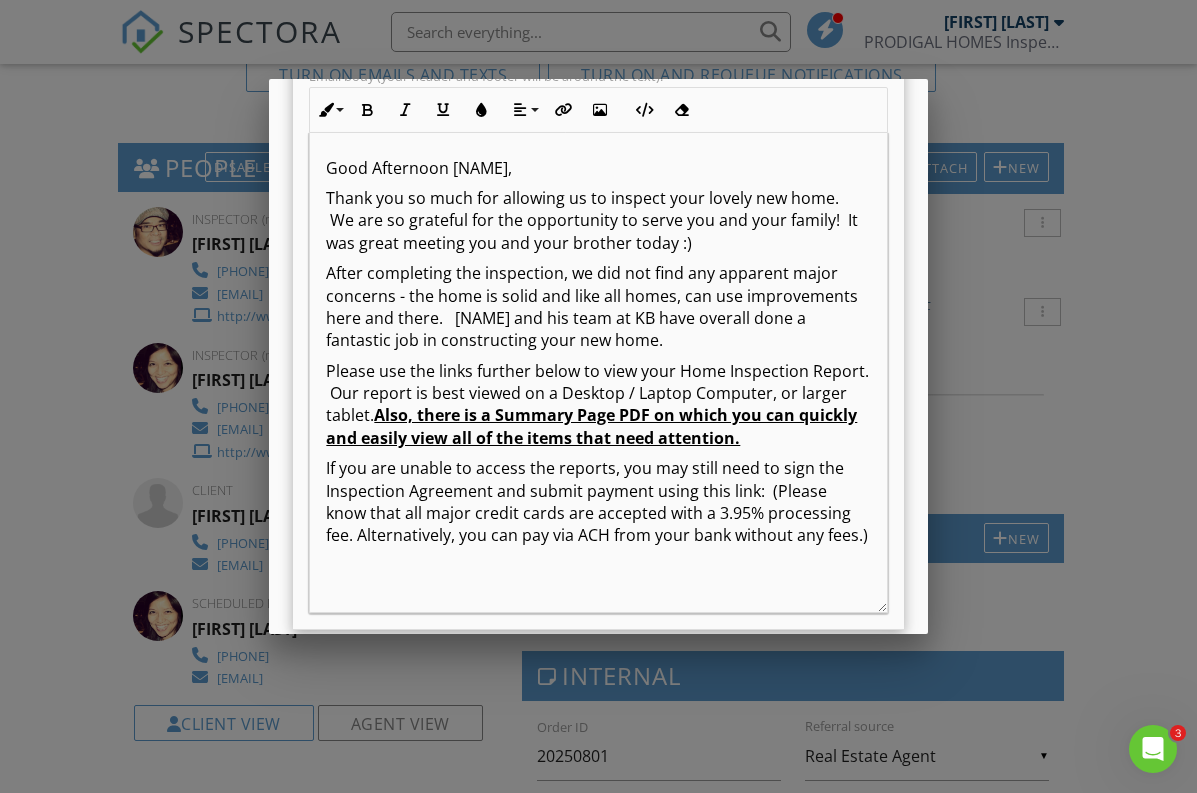 click on "If you are unable to access the reports, you may still need to sign the Inspection Agreement and submit payment using this link:  (Please know that all major credit cards are accepted with a 3.95% processing fee. Alternatively, you can pay via ACH from your bank without any fees.)" at bounding box center [598, 502] 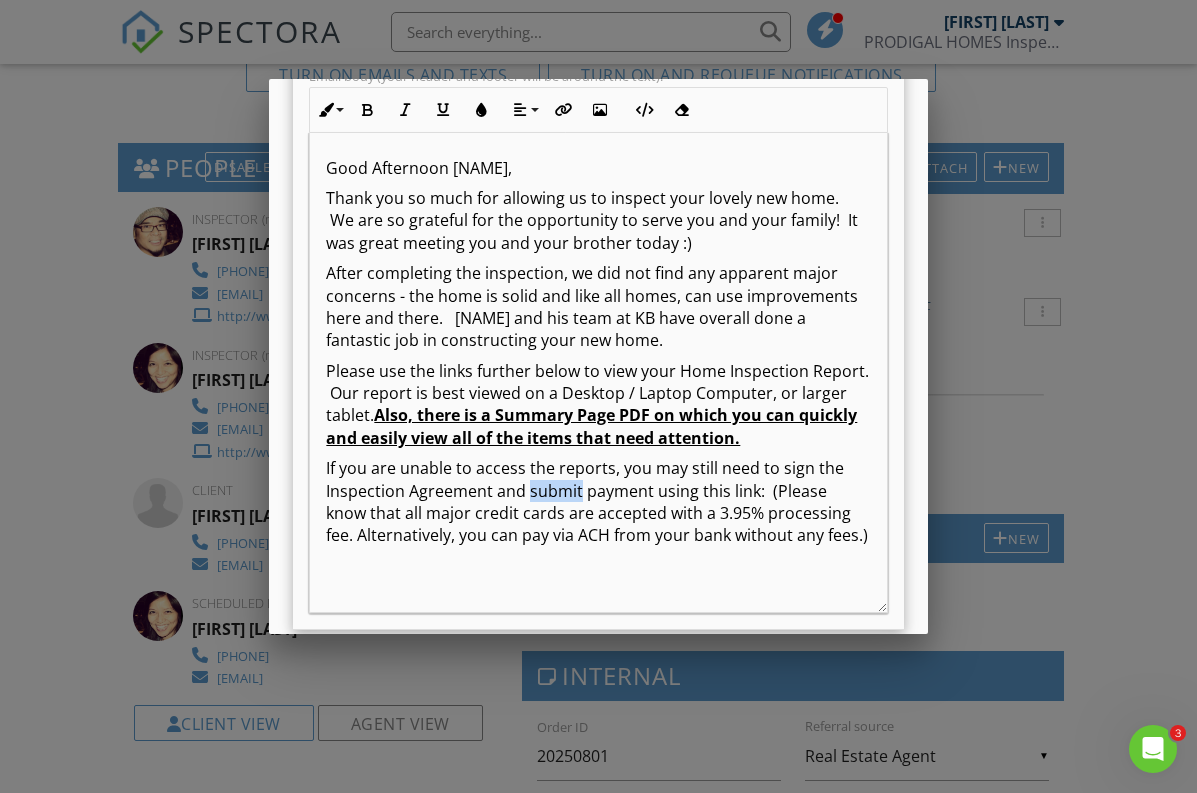 click on "If you are unable to access the reports, you may still need to sign the Inspection Agreement and submit payment using this link:  (Please know that all major credit cards are accepted with a 3.95% processing fee. Alternatively, you can pay via ACH from your bank without any fees.)" at bounding box center (598, 502) 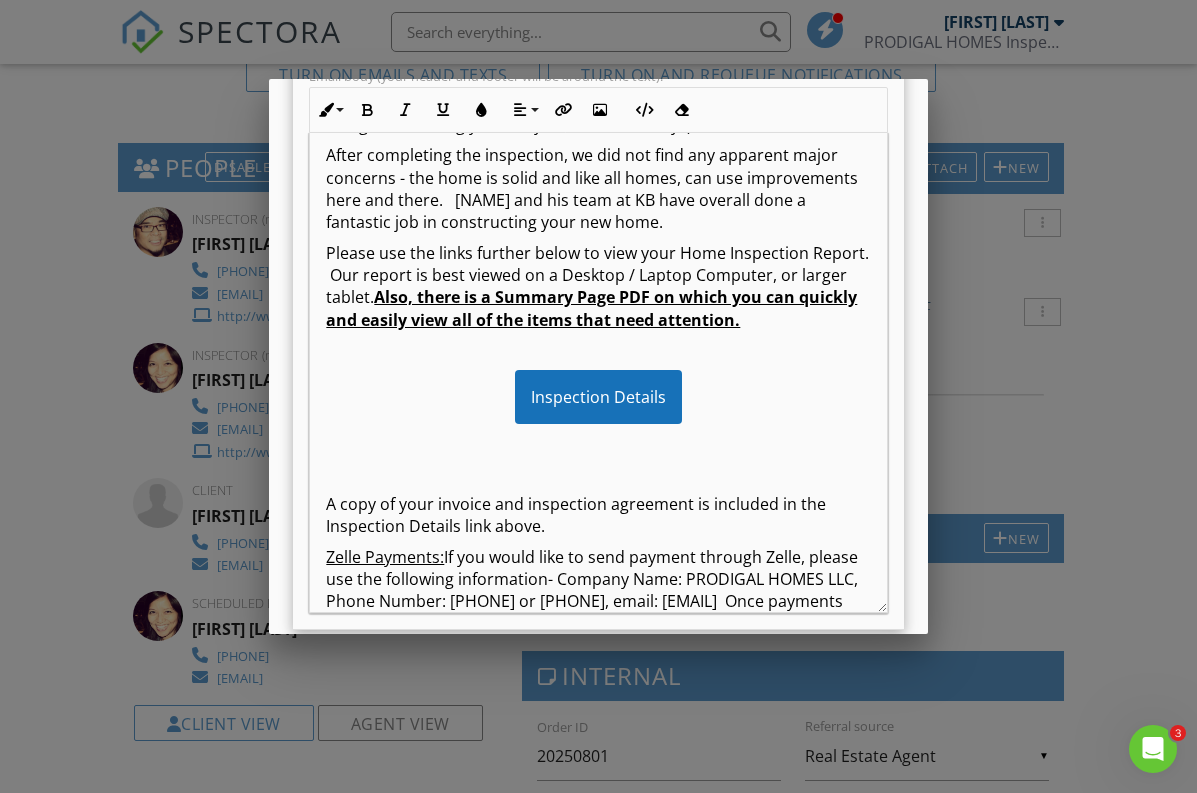 scroll, scrollTop: 181, scrollLeft: 0, axis: vertical 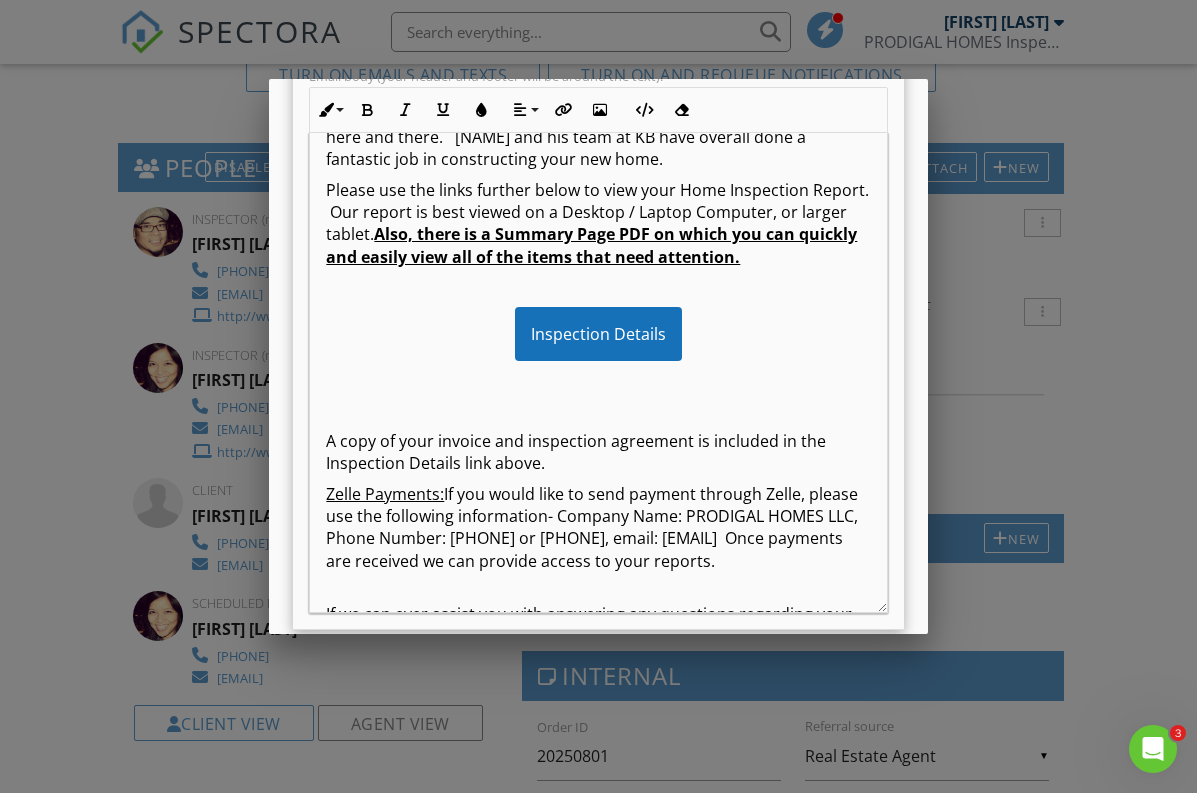 click on "Good Afternoon Migdalia, Thank you so much for allowing us to inspect your lovely new home.  We are so grateful for the opportunity to serve you and your family!  It was great meeting you and your brother today :)  After completing the inspection, we did not find any apparent major concerns - the home is solid and like all homes, can use improvements here and there.  Hector and his team at KB have overall done a fantastic job in constructing your new home. Please use the links further below to view your Home Inspection Report.  Our report is best viewed on a Desktop / Laptop Computer, or larger tablet.   Also, there is a Summary Page PDF on which you can quickly and easily view all of the items that need attention. Inspection Details A copy of your invoice and inspection agreement is included in the Inspection Details link above. Zelle Payments: As we do for all of our clients, we will be praying that the Lord's Will is done and that everything works out for the best for your family and the sellers." at bounding box center (598, 698) 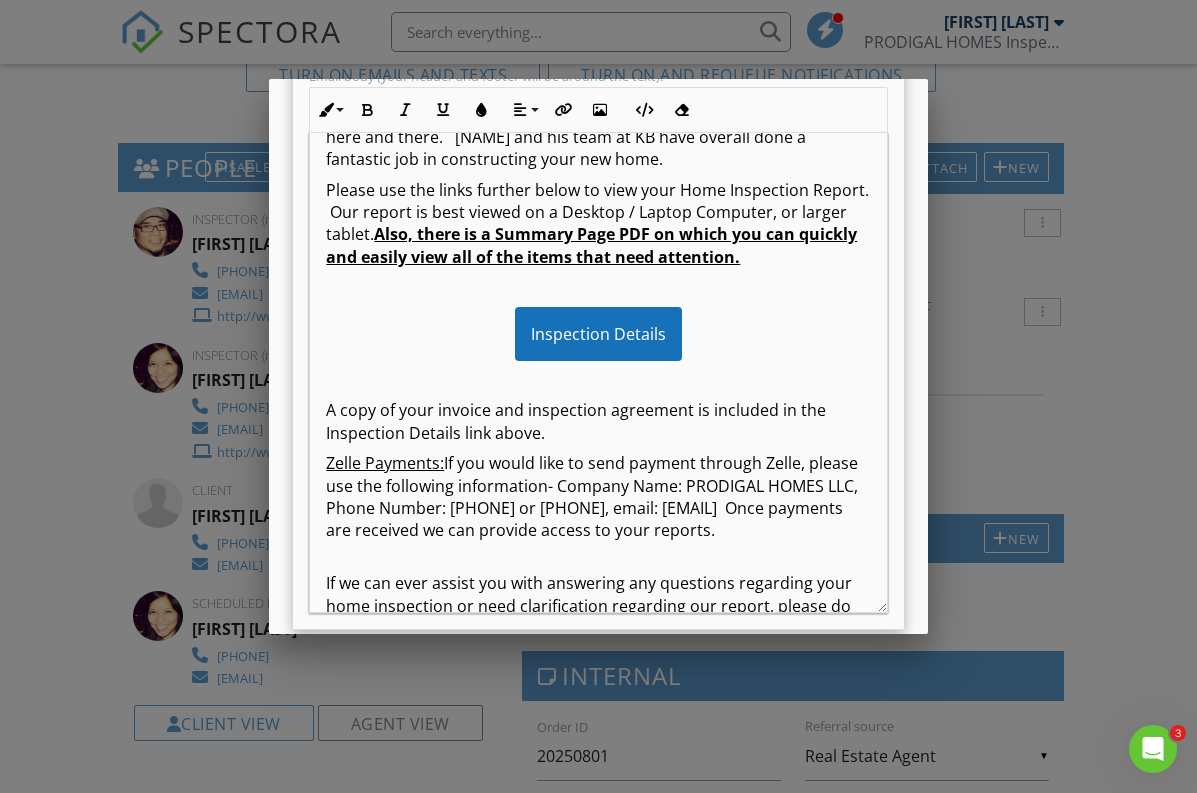 click on "Zelle Payments:" at bounding box center (385, 463) 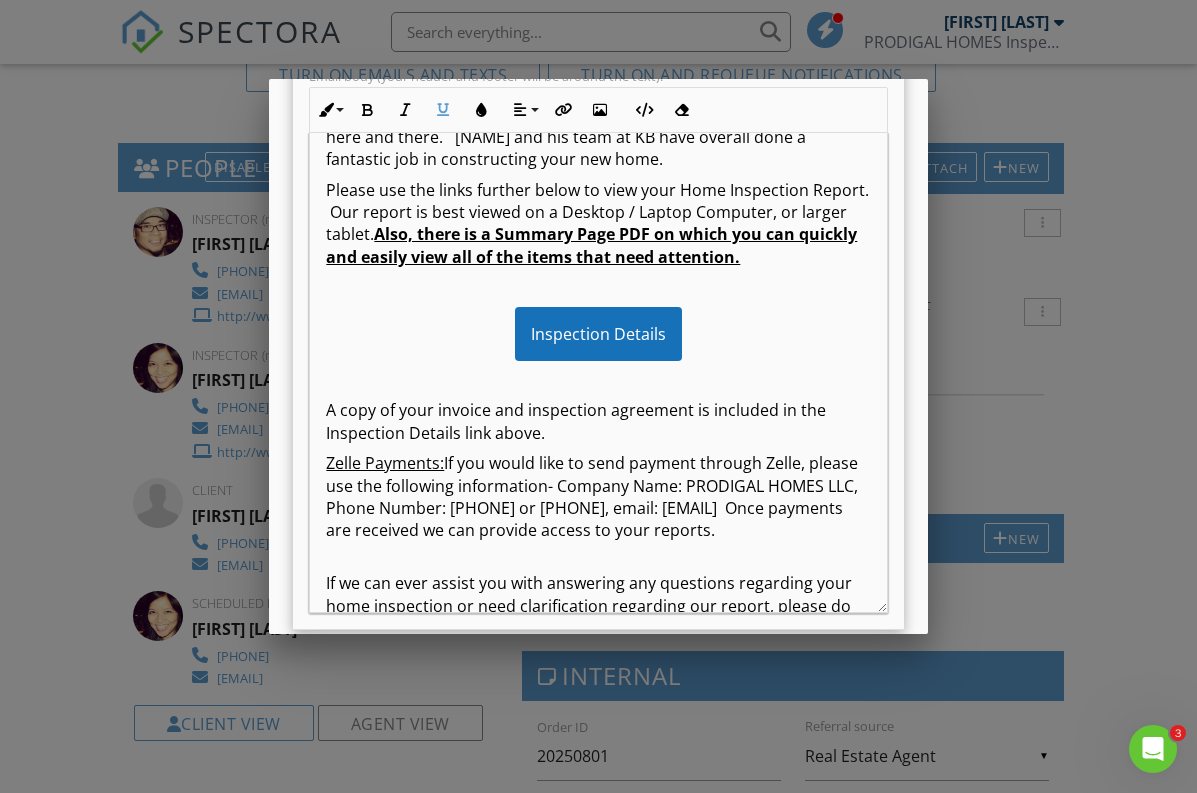 click on "Zelle Payments:" at bounding box center (385, 463) 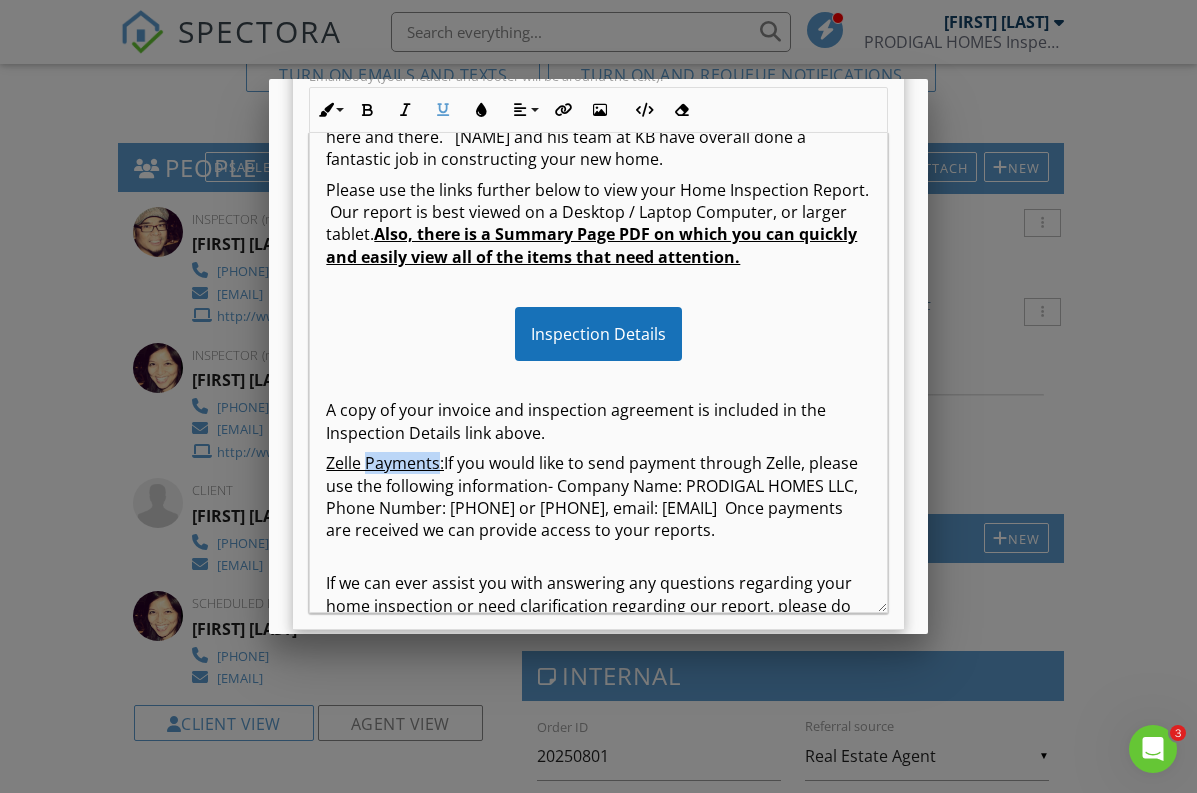 click on "Zelle Payments:" at bounding box center [385, 463] 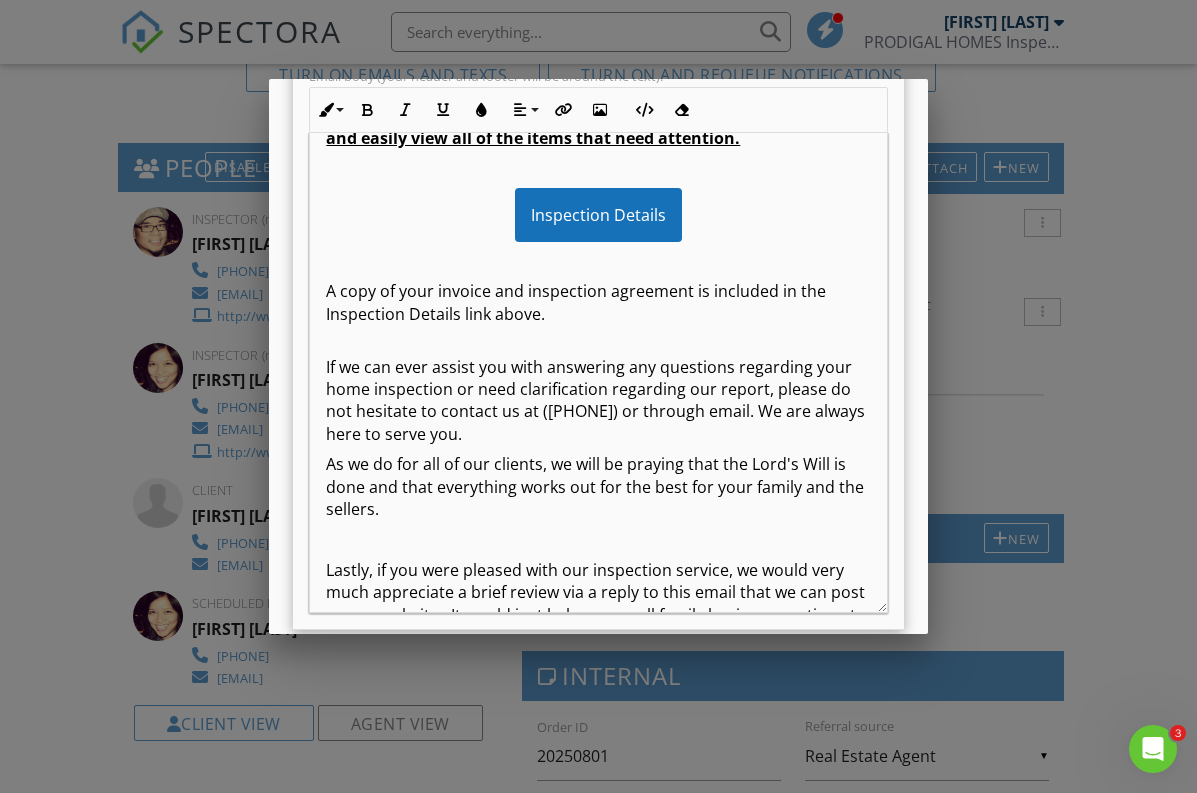 scroll, scrollTop: 316, scrollLeft: 0, axis: vertical 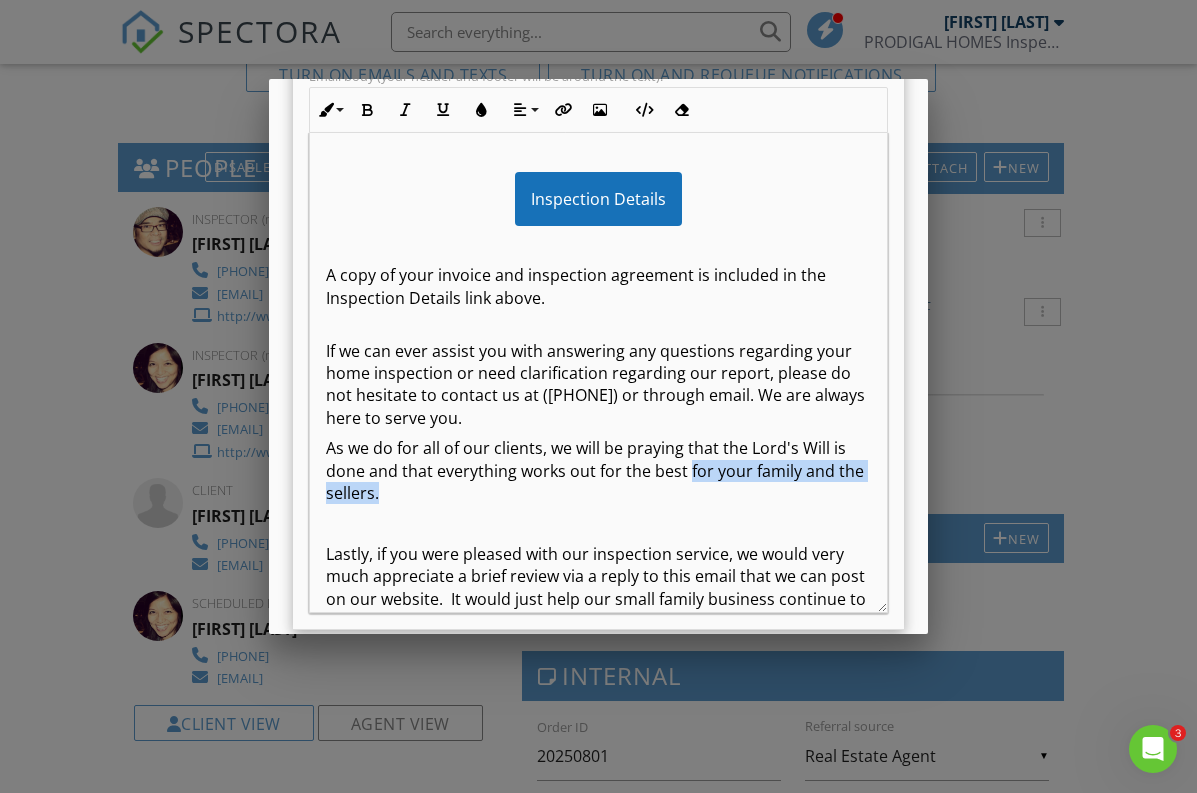 drag, startPoint x: 501, startPoint y: 495, endPoint x: 704, endPoint y: 469, distance: 204.65825 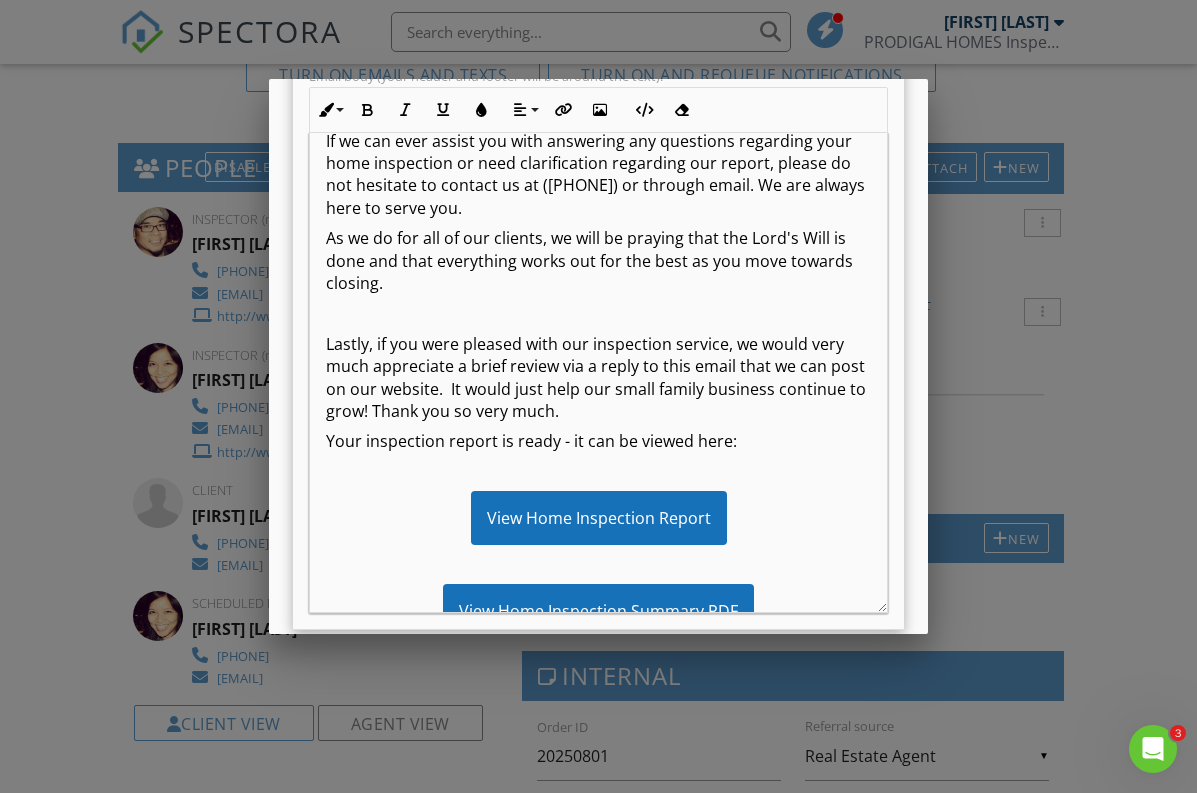 scroll, scrollTop: 609, scrollLeft: 0, axis: vertical 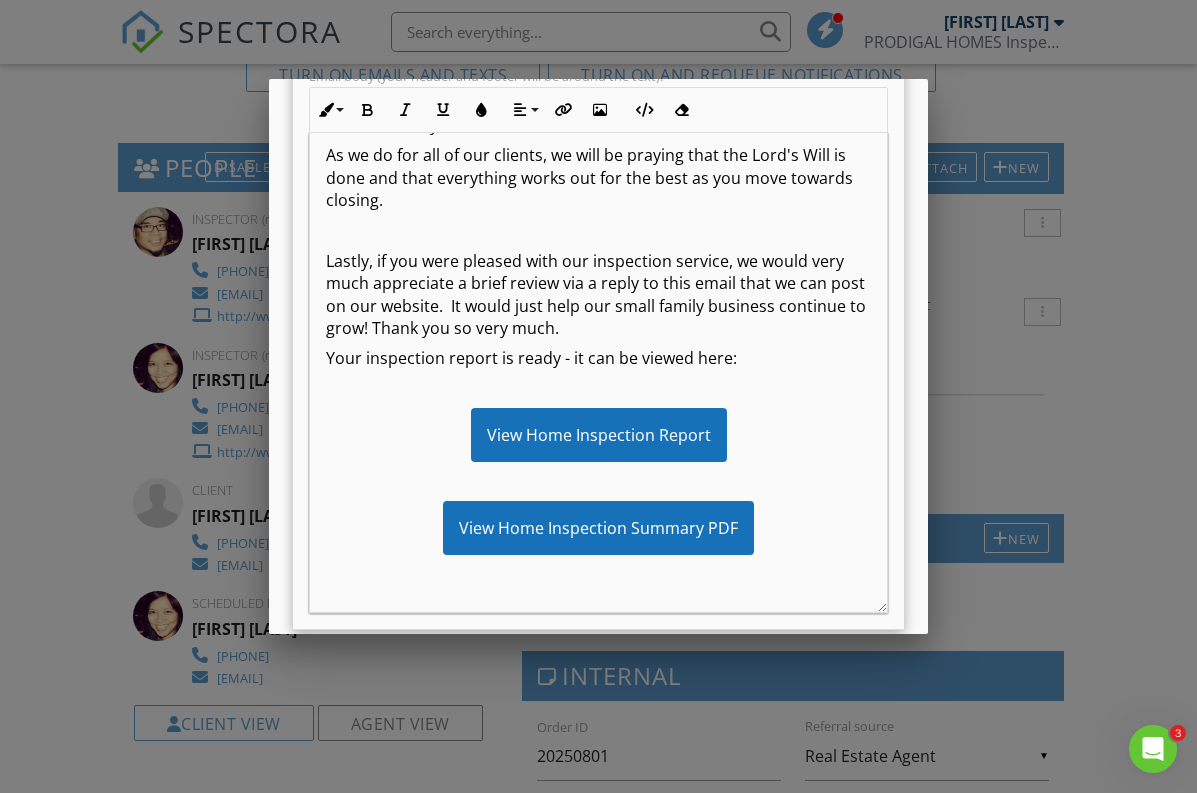click on "Lastly, if you were pleased with our inspection service, we would very much appreciate a brief review via a reply to this email that we can post on our website.  It would just help our small family business continue to grow! Thank you so very much." at bounding box center (598, 295) 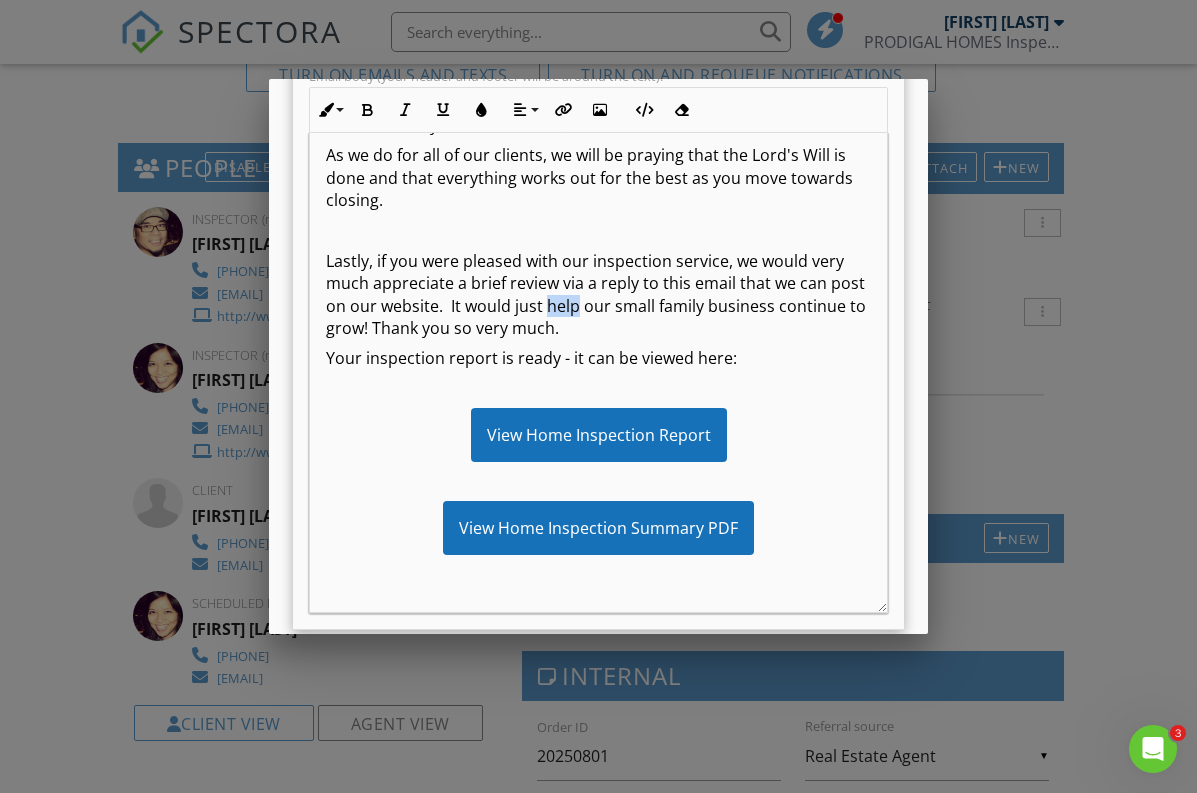 click on "Lastly, if you were pleased with our inspection service, we would very much appreciate a brief review via a reply to this email that we can post on our website.  It would just help our small family business continue to grow! Thank you so very much." at bounding box center [598, 295] 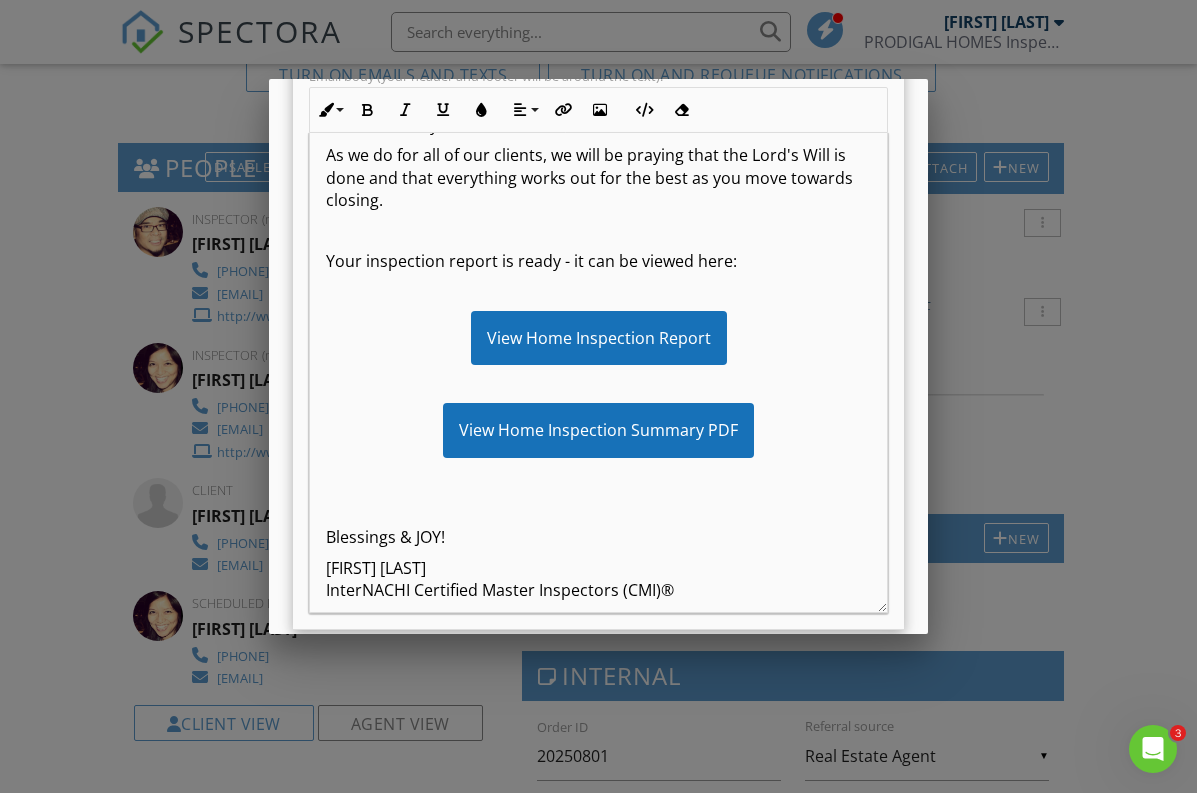 click at bounding box center [598, 507] 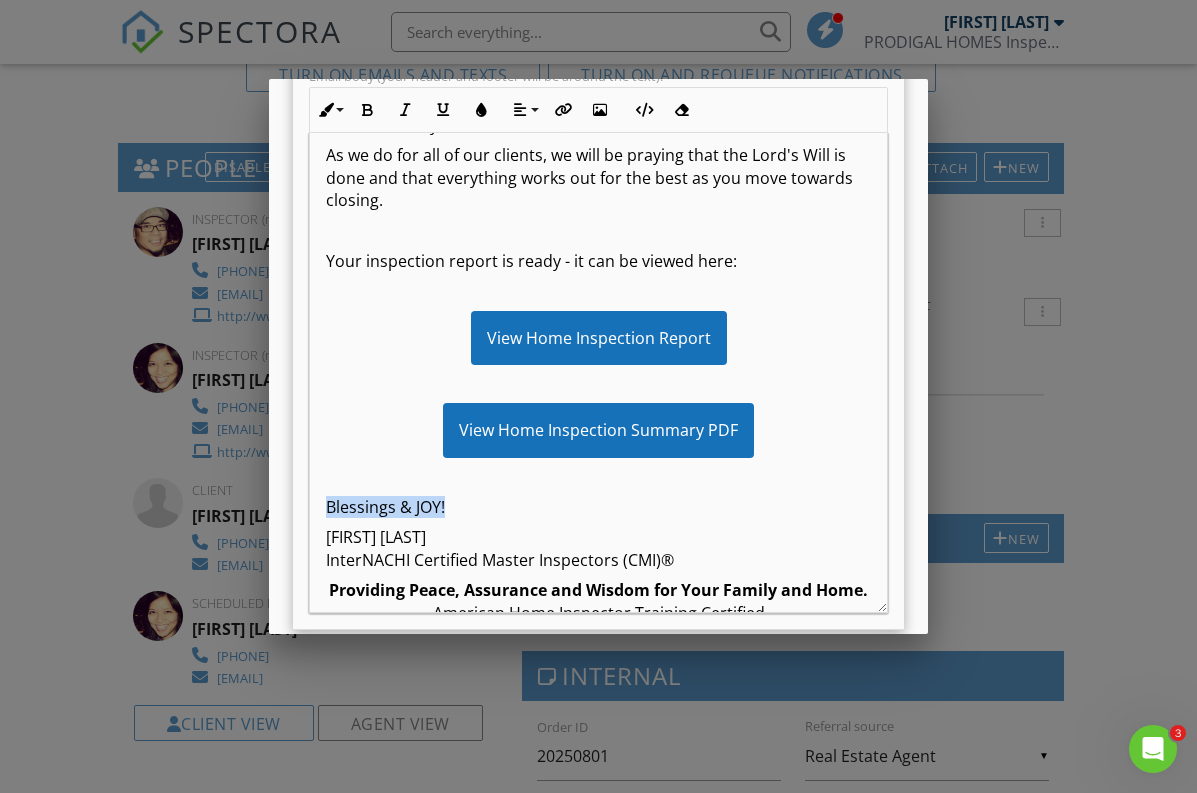 drag, startPoint x: 491, startPoint y: 504, endPoint x: 265, endPoint y: 504, distance: 226 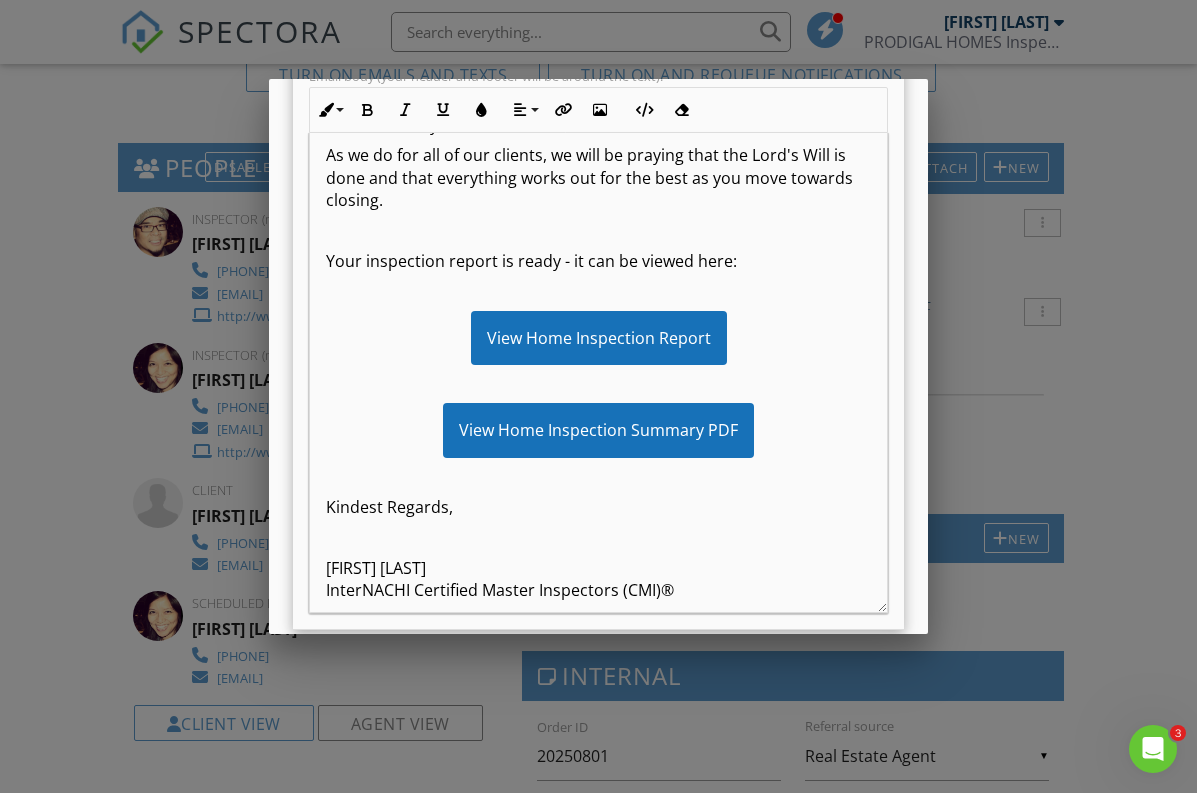 click at bounding box center [598, 477] 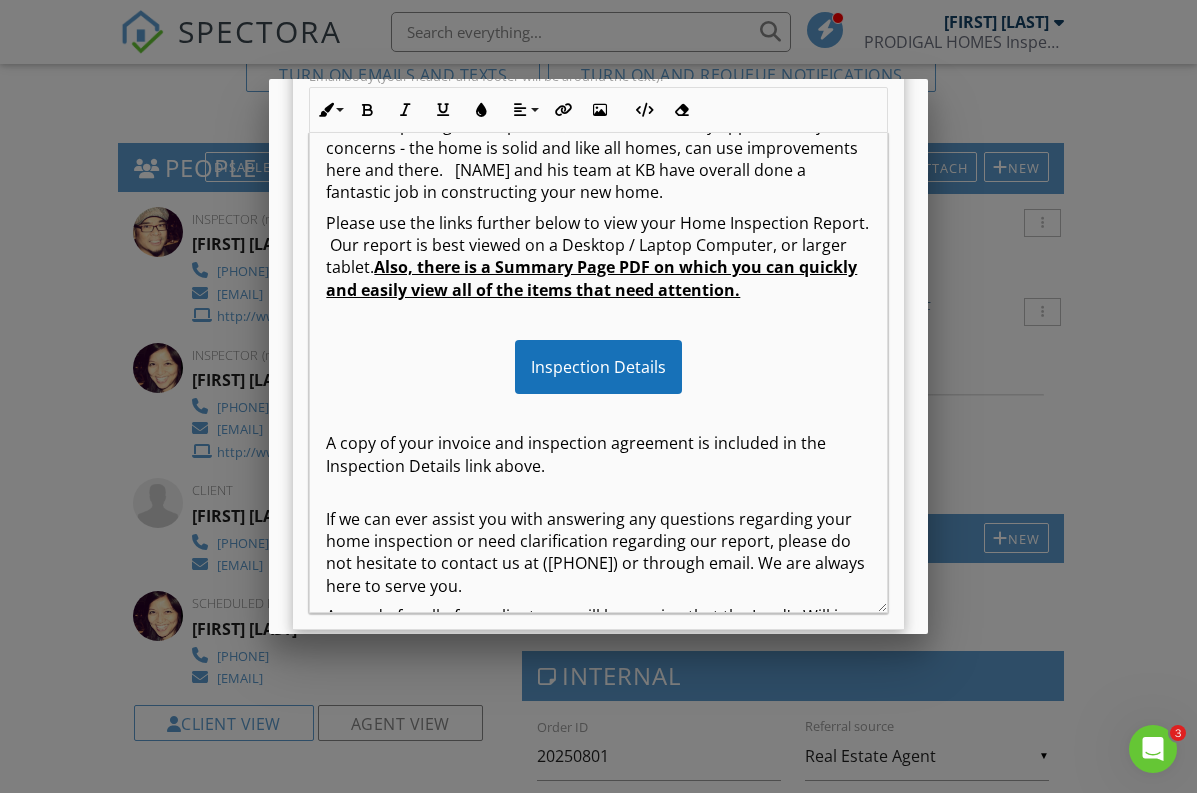 scroll, scrollTop: 145, scrollLeft: 0, axis: vertical 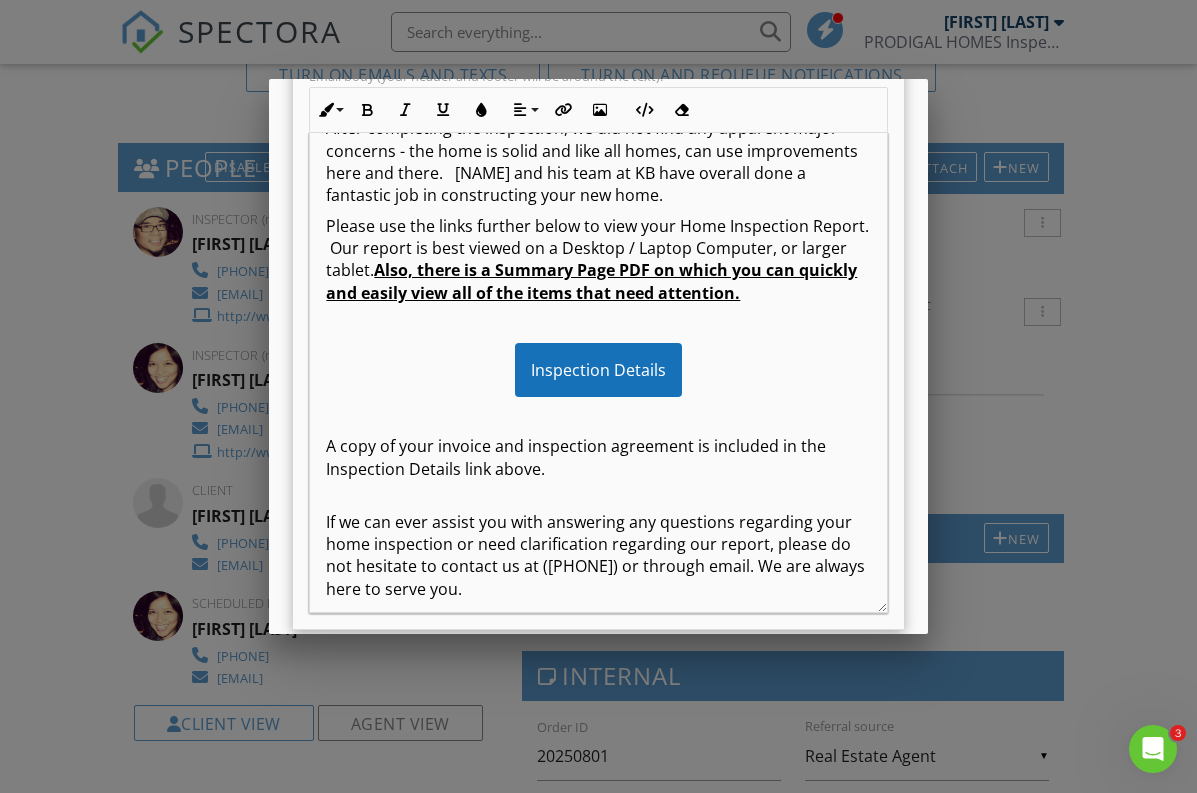 click on "After completing the inspection, we did not find any apparent major concerns - the home is solid and like all homes, can use improvements here and there.  Hector and his team at KB have overall done a fantastic job in constructing your new home." at bounding box center (598, 162) 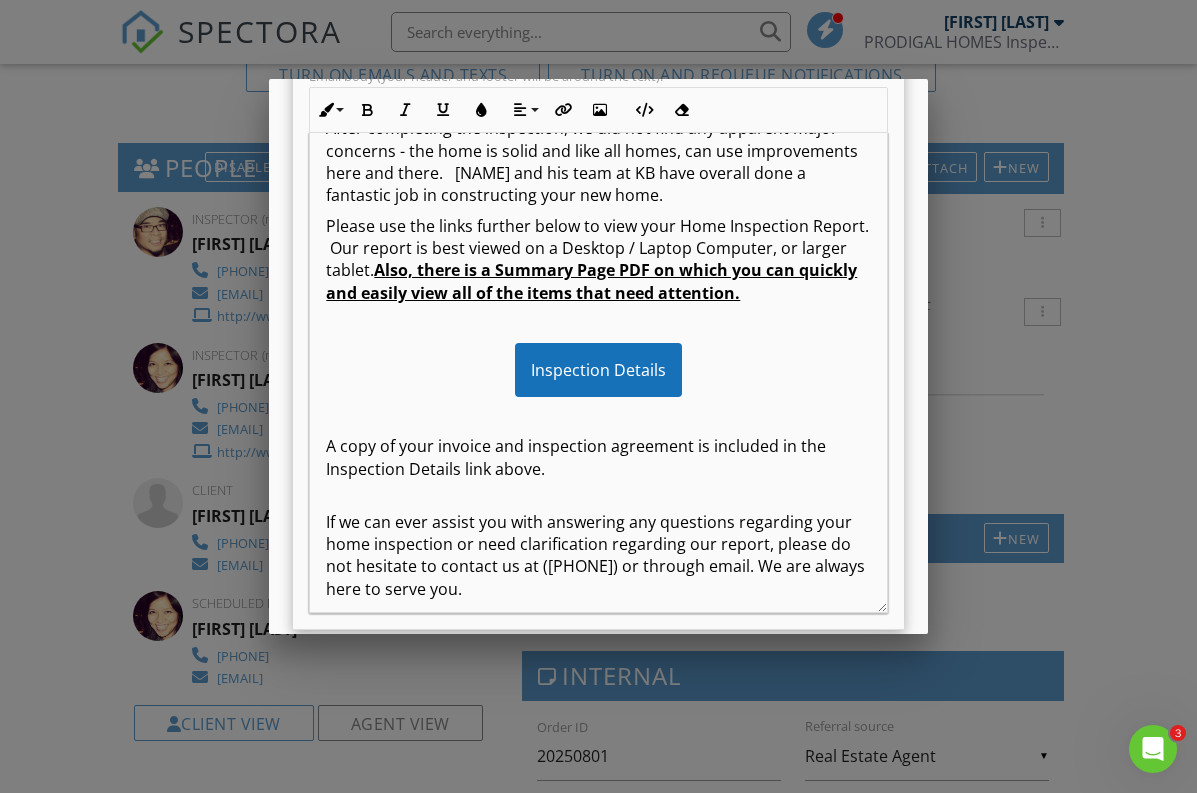 click on "After completing the inspection, we did not find any apparent major concerns - the home is solid and like all homes, can use improvements here and there.  Hector and his team at KB have overall done a fantastic job in constructing your new home." at bounding box center (598, 162) 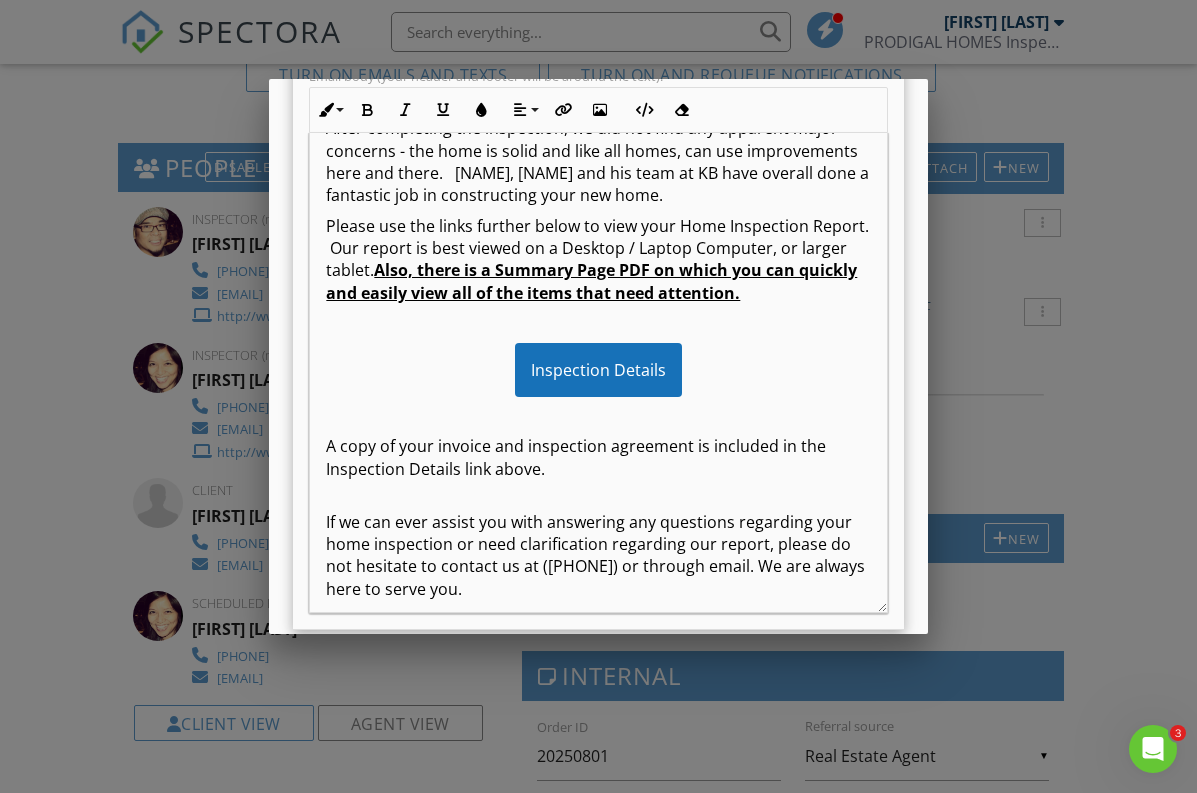 click on "After completing the inspection, we did not find any apparent major concerns - the home is solid and like all homes, can use improvements here and there.  Hector, Joe and his team at KB have overall done a fantastic job in constructing your new home." at bounding box center [598, 162] 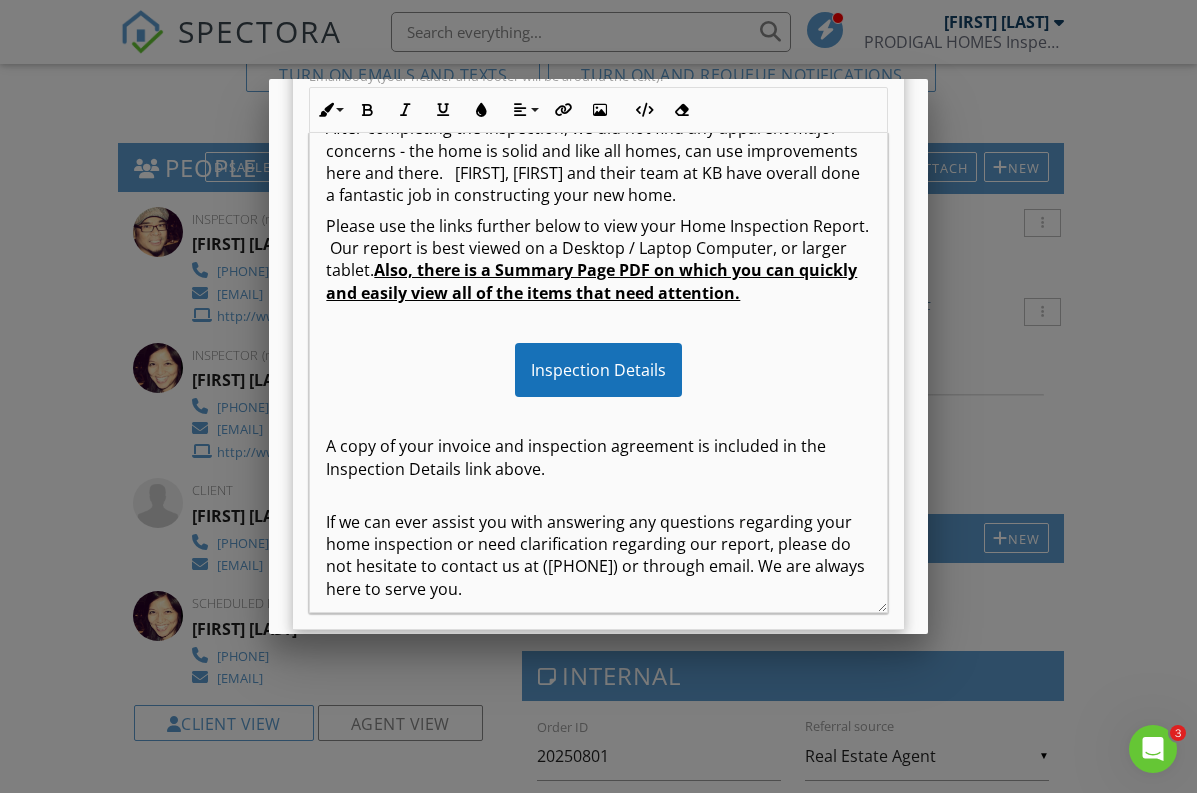 click on "Please use the links further below to view your Home Inspection Report.  Our report is best viewed on a Desktop / Laptop Computer, or larger tablet.   Also, there is a Summary Page PDF on which you can quickly and easily view all of the items that need attention." at bounding box center (598, 260) 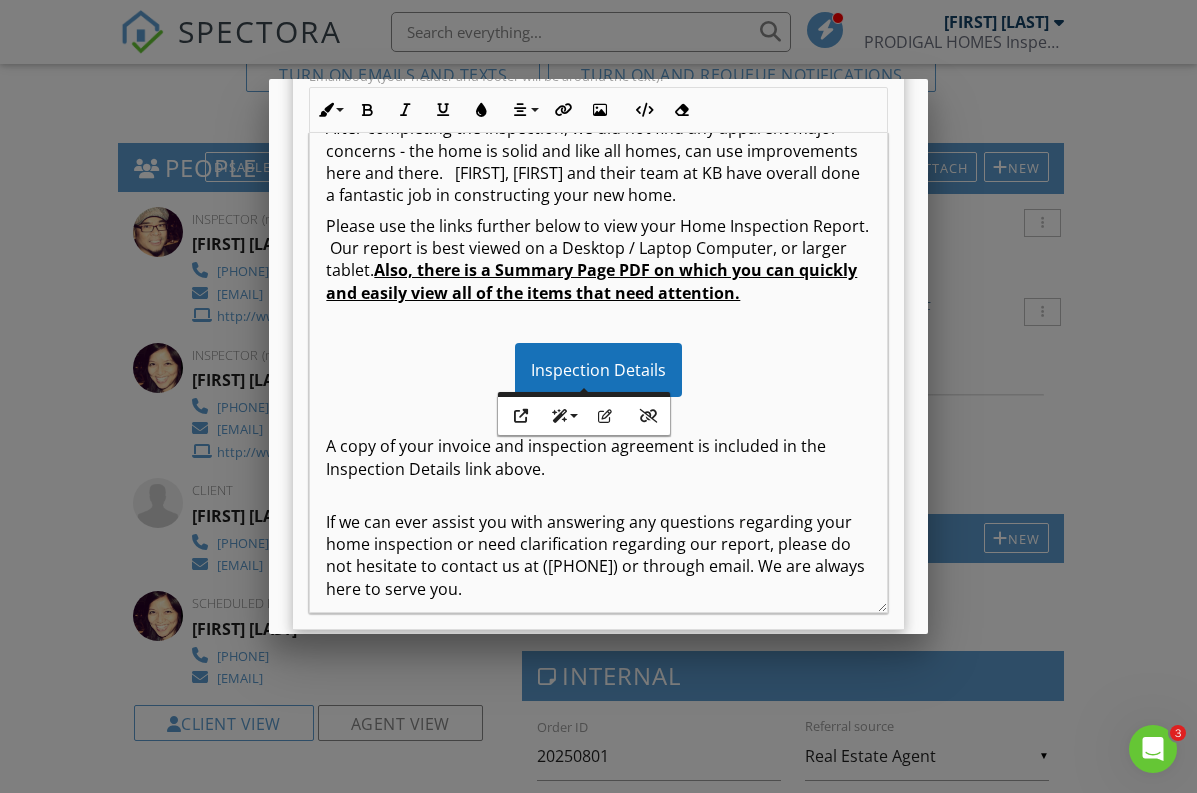 click on "Please use the links further below to view your Home Inspection Report.  Our report is best viewed on a Desktop / Laptop Computer, or larger tablet.   Also, there is a Summary Page PDF on which you can quickly and easily view all of the items that need attention." at bounding box center [598, 260] 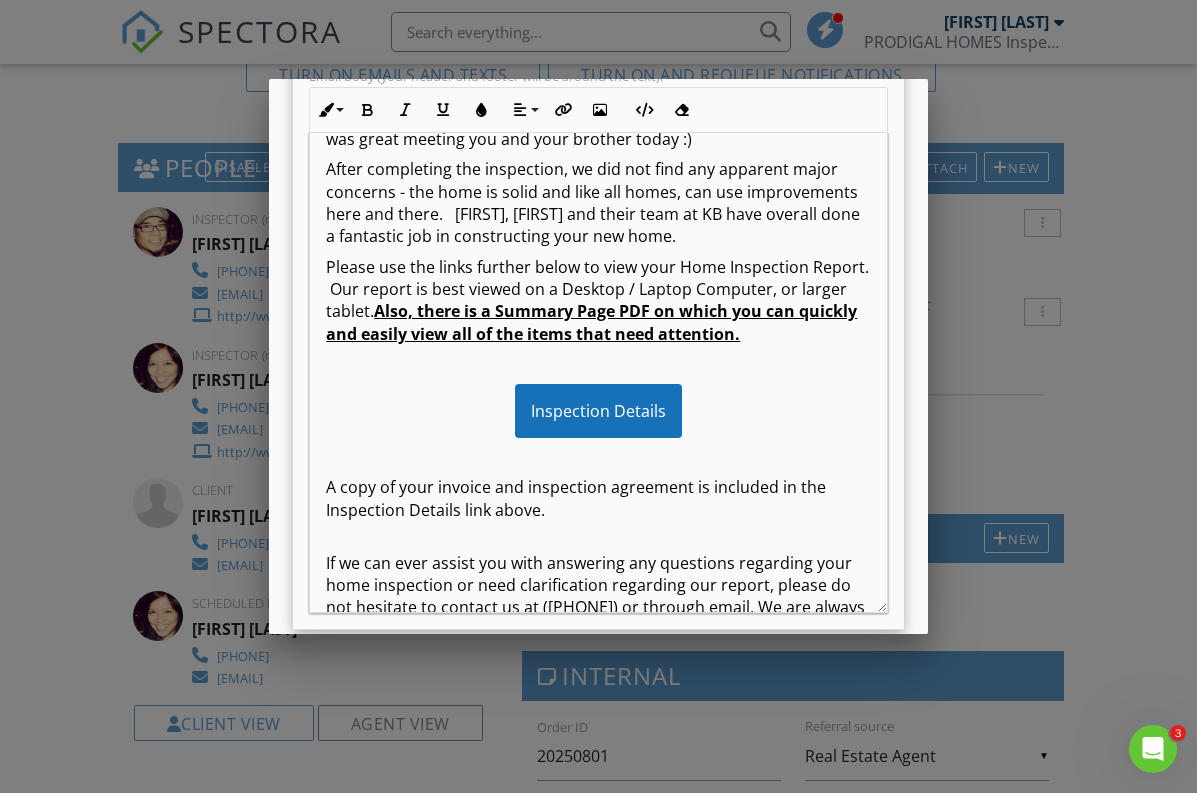 scroll, scrollTop: 96, scrollLeft: 0, axis: vertical 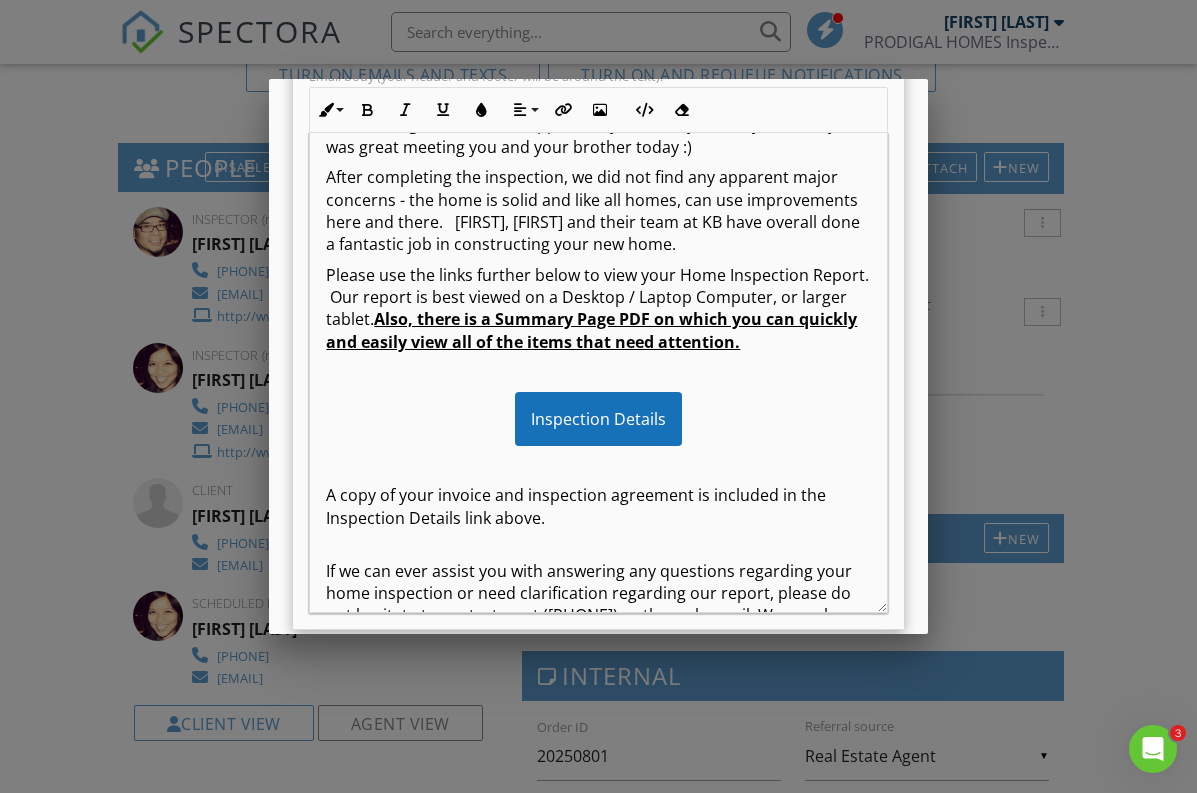 click on "After completing the inspection, we did not find any apparent major concerns - the home is solid and like all homes, can use improvements here and there.  Hector, Joe and their team at KB have overall done a fantastic job in constructing your new home." at bounding box center (598, 211) 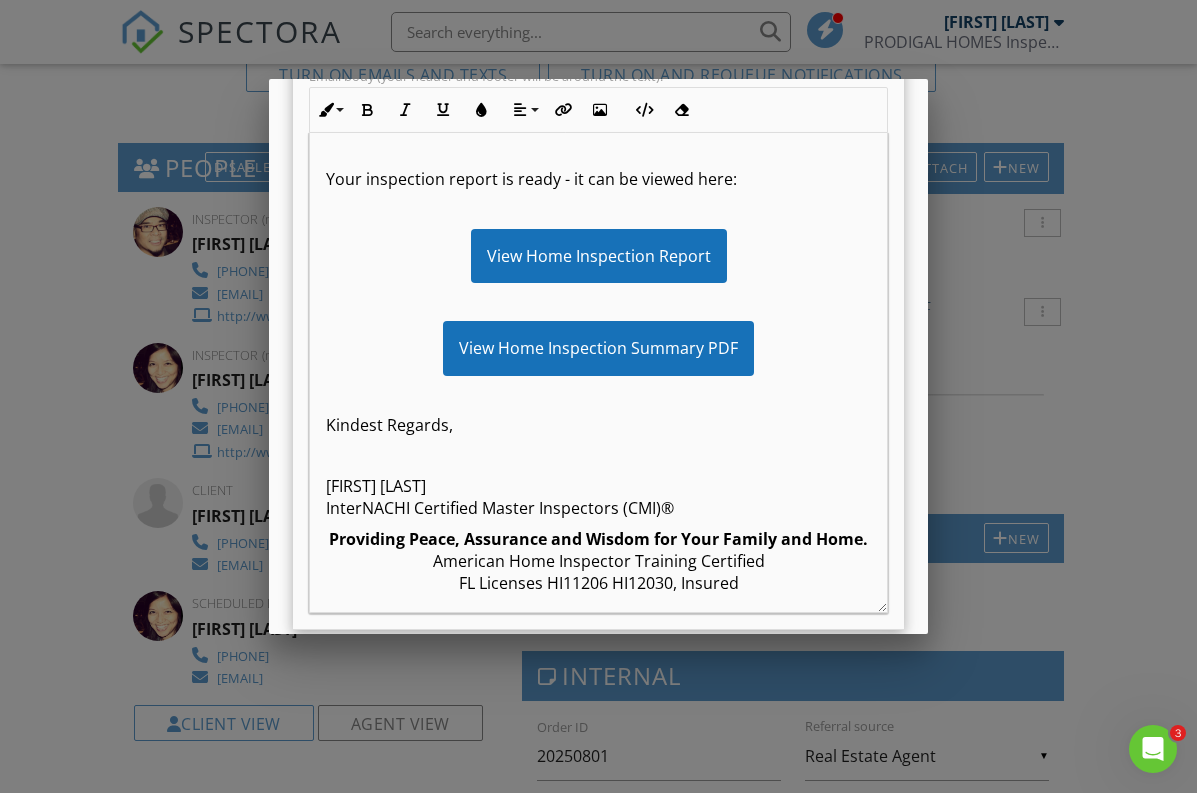 scroll, scrollTop: 811, scrollLeft: 0, axis: vertical 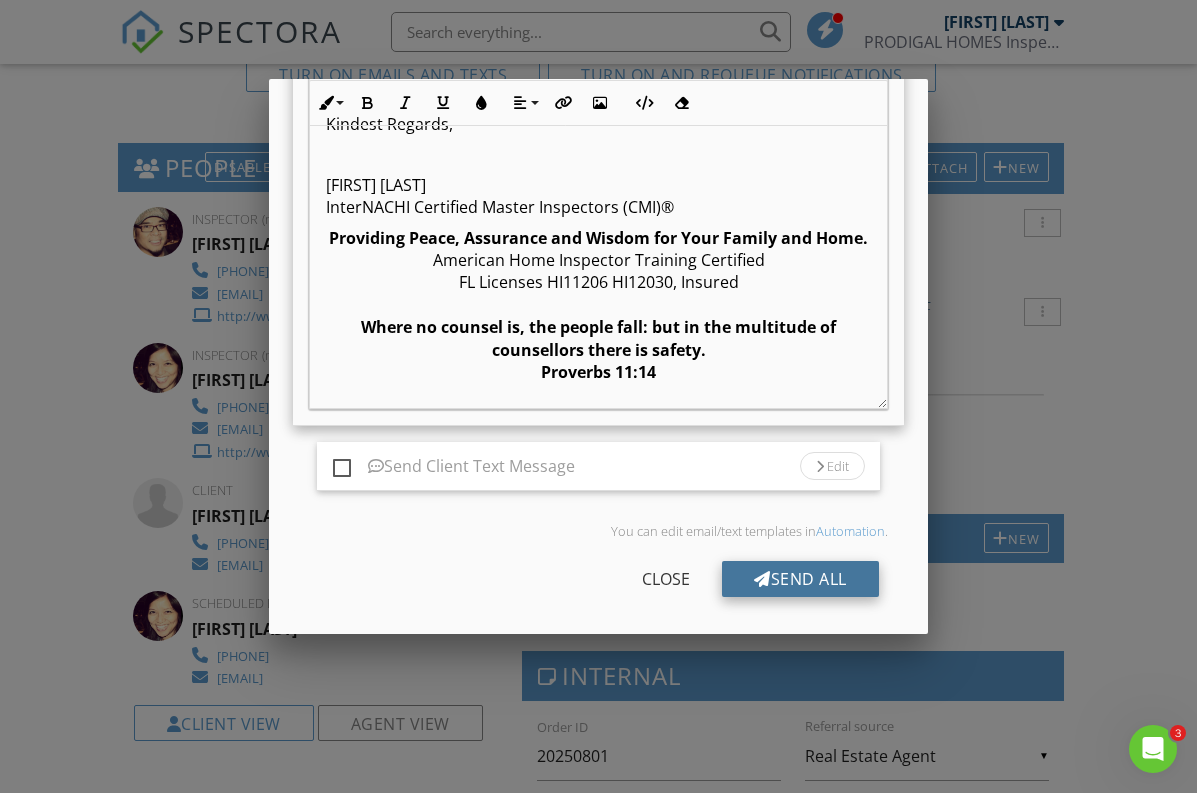 click on "Send All" at bounding box center [800, 579] 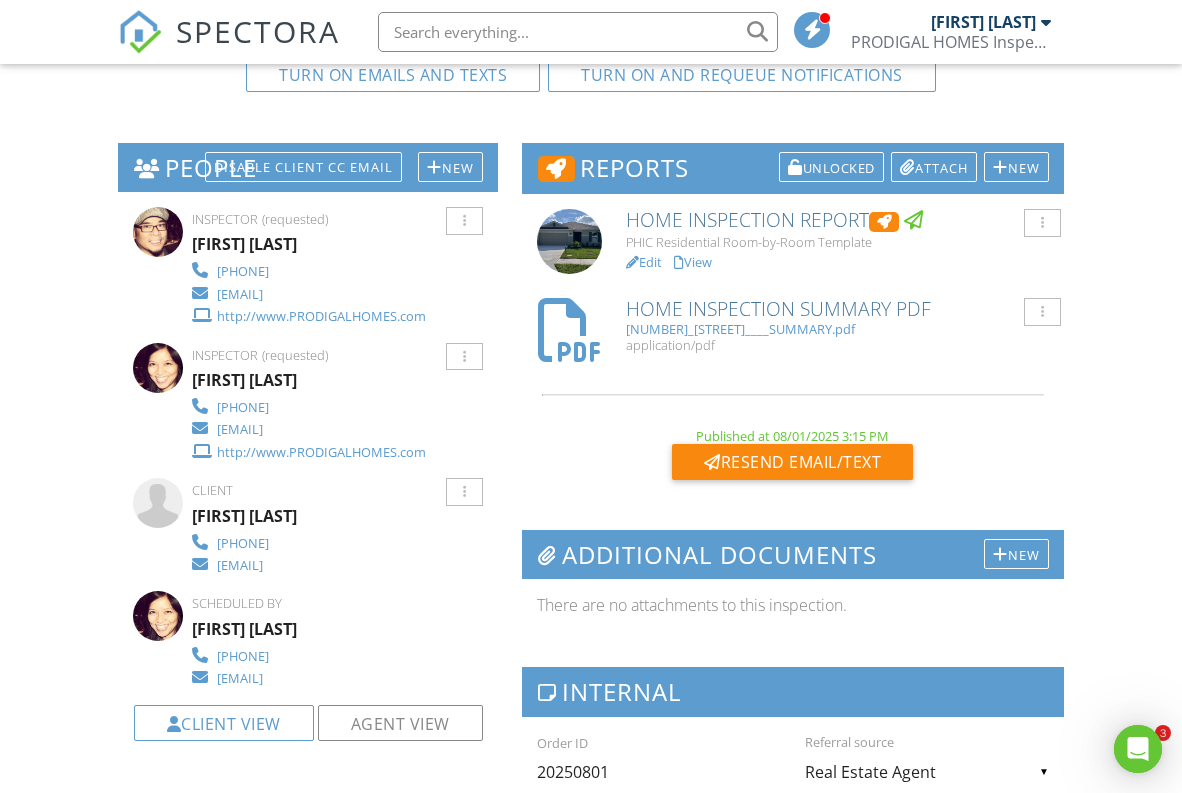 scroll, scrollTop: 0, scrollLeft: 0, axis: both 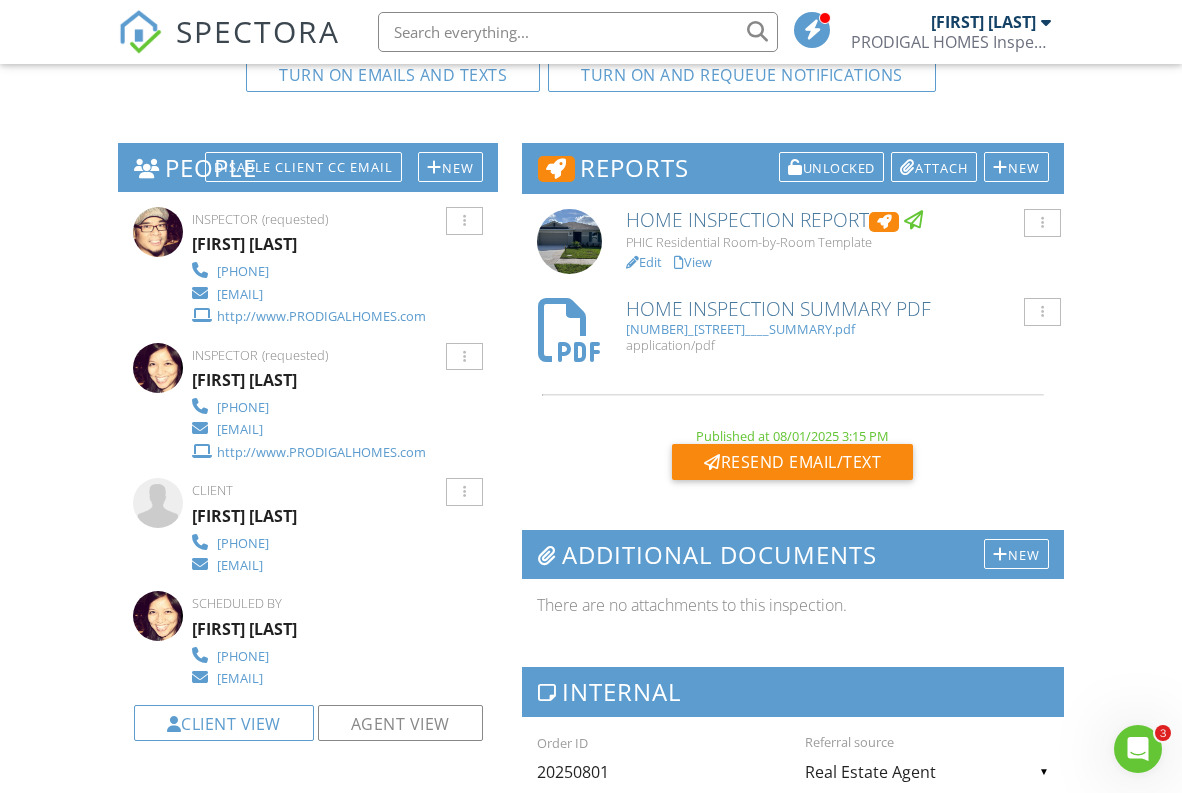 click on "Dashboard
Inspections
Templates
Contacts
Metrics
Automations
Settings
Support Center
Inspection Details
Client View
More
Property Details
Reschedule
Reorder / Copy
Share
Cancel
Delete
Print Order
Convert to V9
View Change Log
[DATE] [TIME]
- [TIME]
[NUMBER] [STREET]
[CITY], [STATE] [POSTAL_CODE]
Built
[YEAR]
[NUMBER]
sq. ft.
slab
Lot Size
[NUMBER]
sq.ft.
[NUMBER]
bedrooms
[NUMBER].[NUMBER]
bathrooms
+ − Leaflet  |  © MapTiler   © OpenStreetMap contributors
All emails and texts are disabled for this inspection!
Turn on emails and texts
Turn on and Requeue Notifications
Reports
Unlocked
Attach
New
Home Inspection Report
Edit" at bounding box center [591, 1102] 